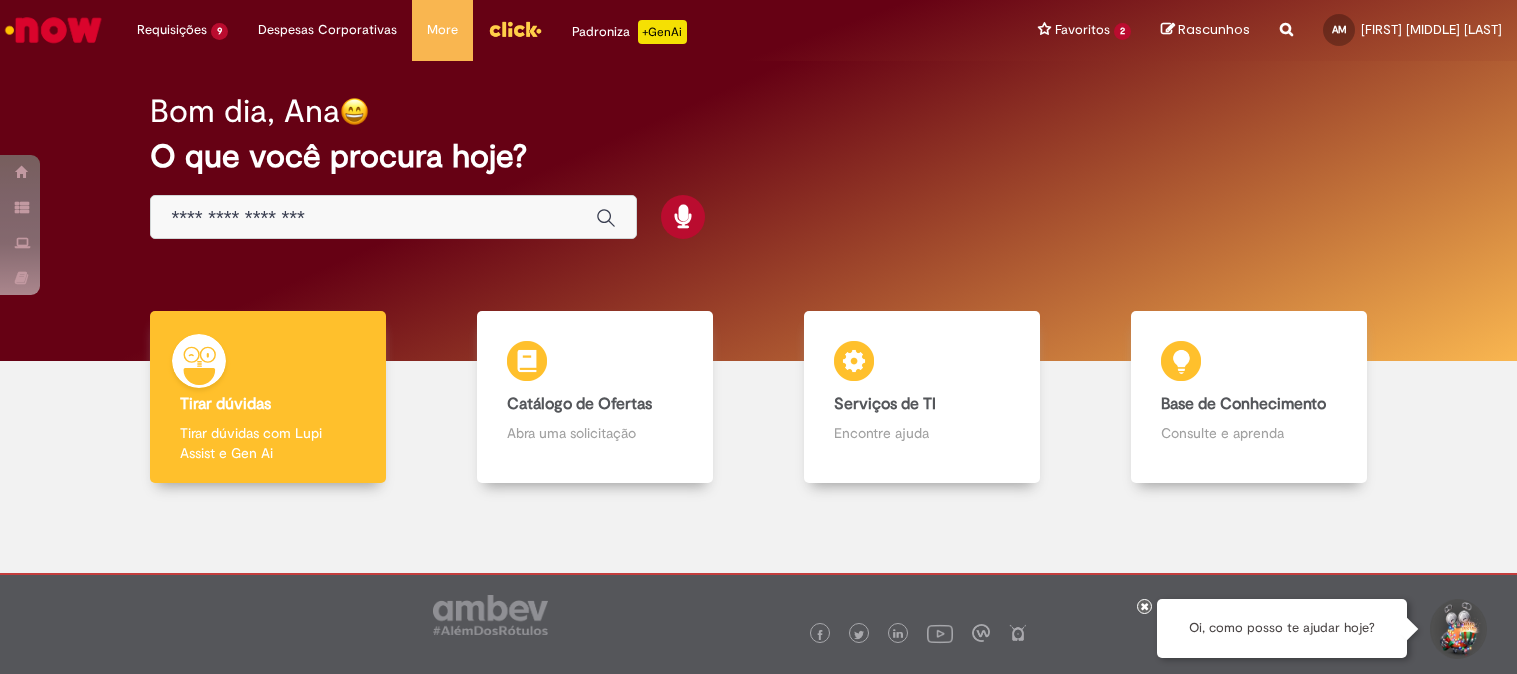 scroll, scrollTop: 0, scrollLeft: 0, axis: both 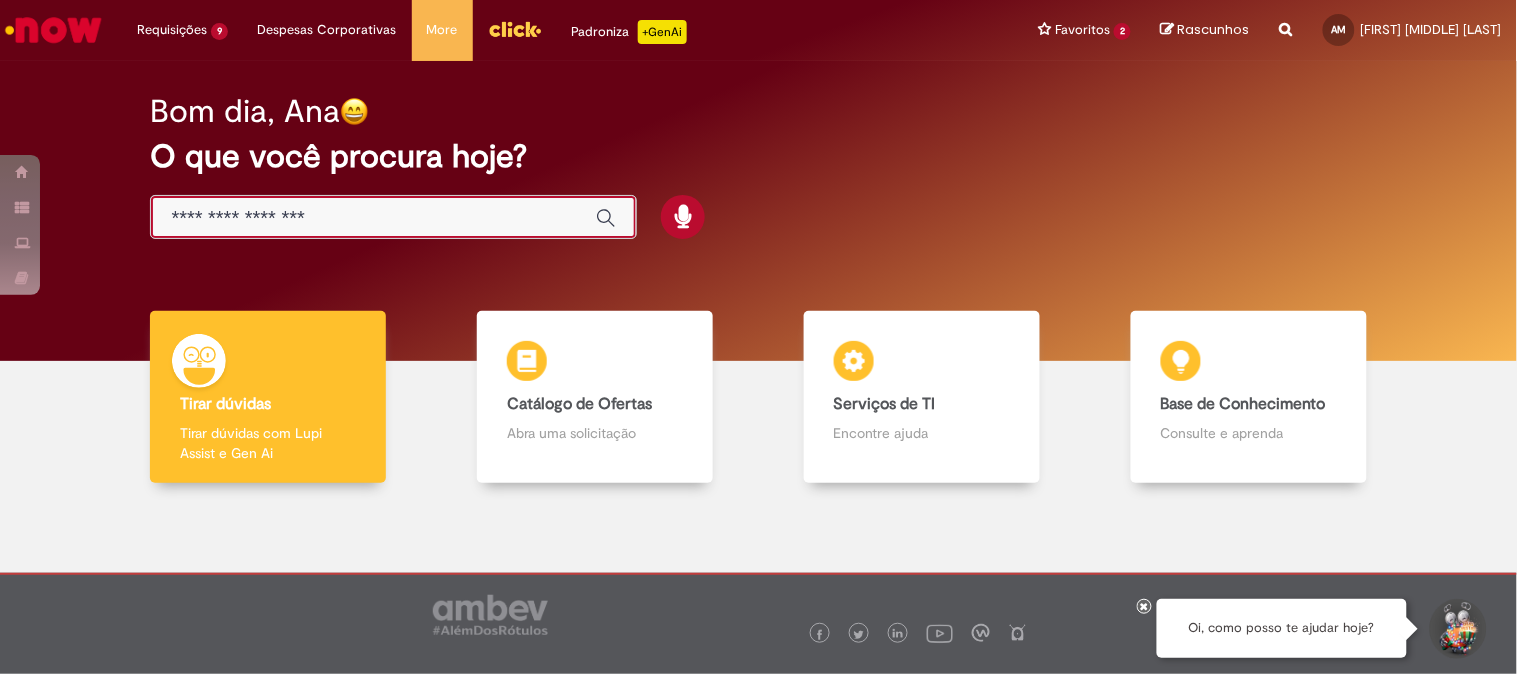 click at bounding box center (373, 218) 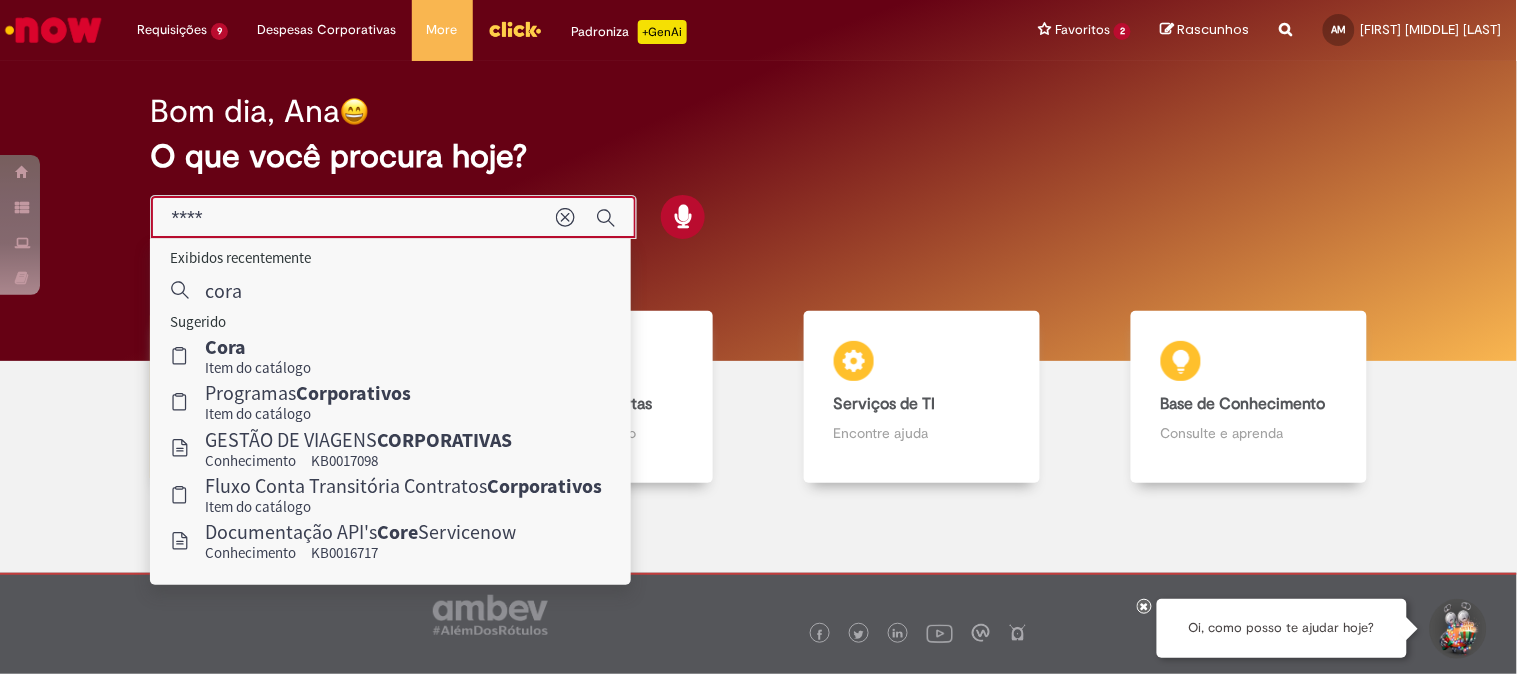 type on "****" 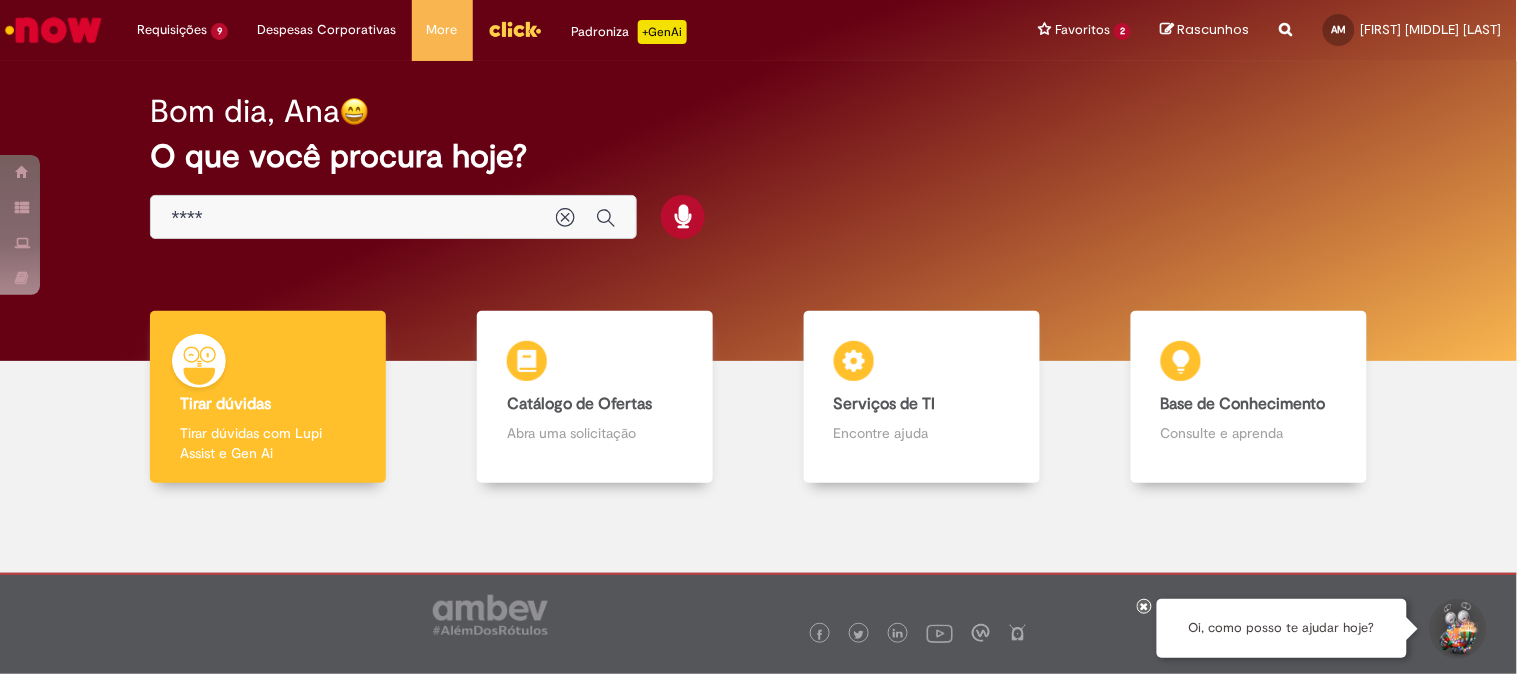 click at bounding box center [515, 29] 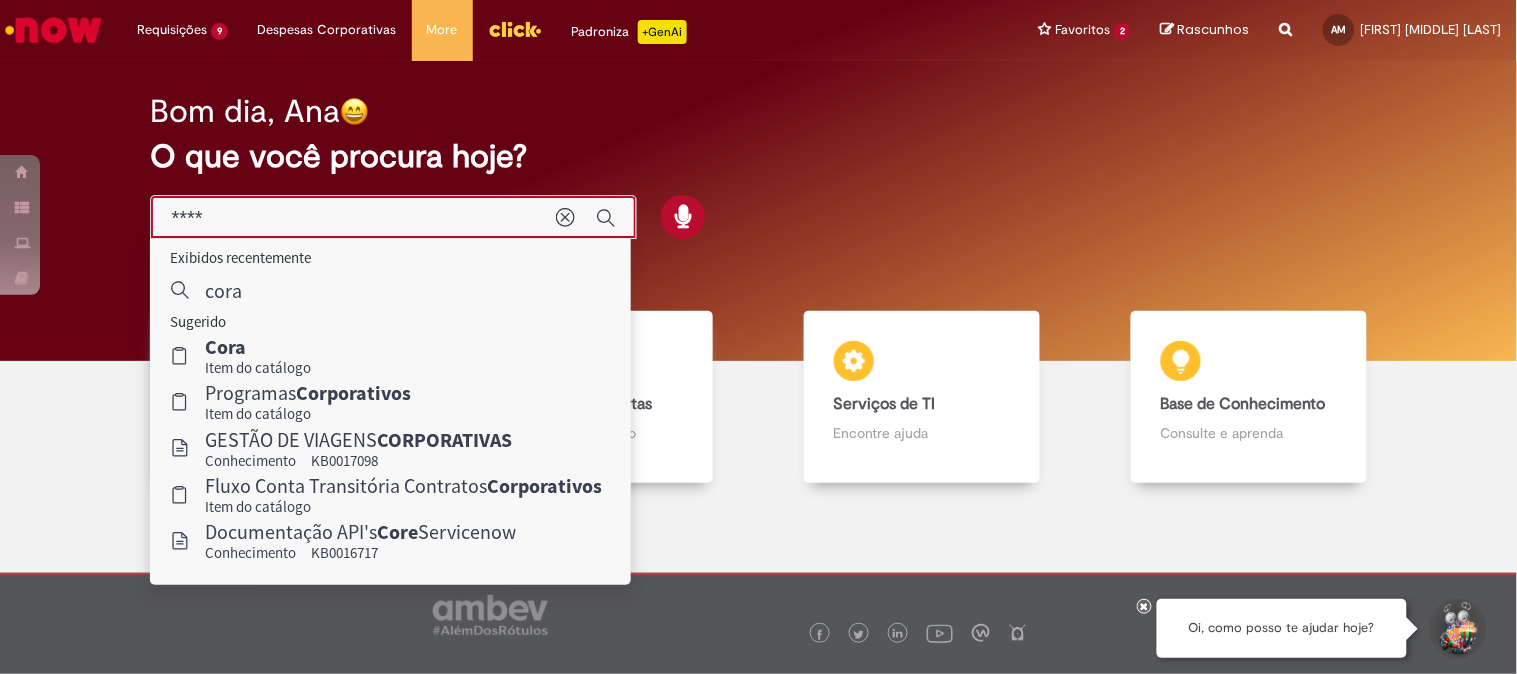 click on "****" at bounding box center [353, 218] 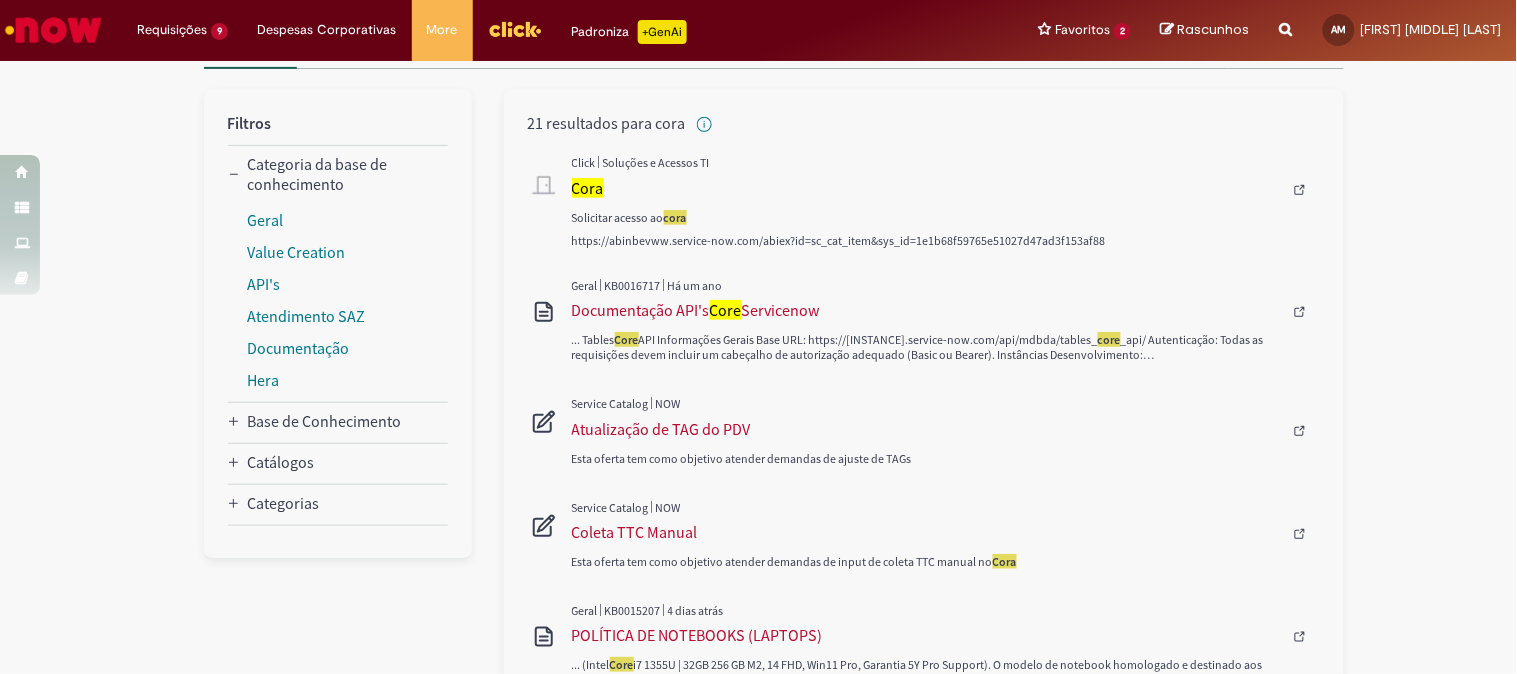 scroll, scrollTop: 111, scrollLeft: 0, axis: vertical 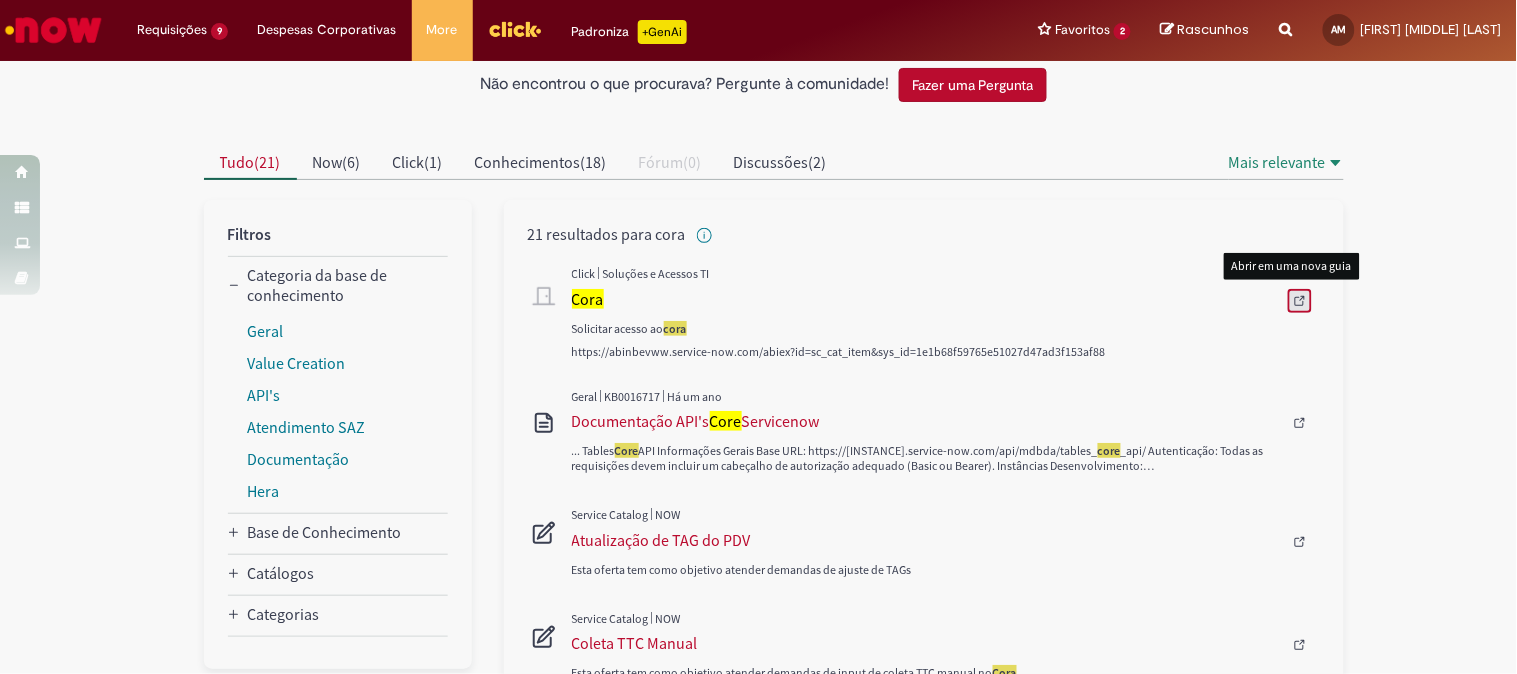 click 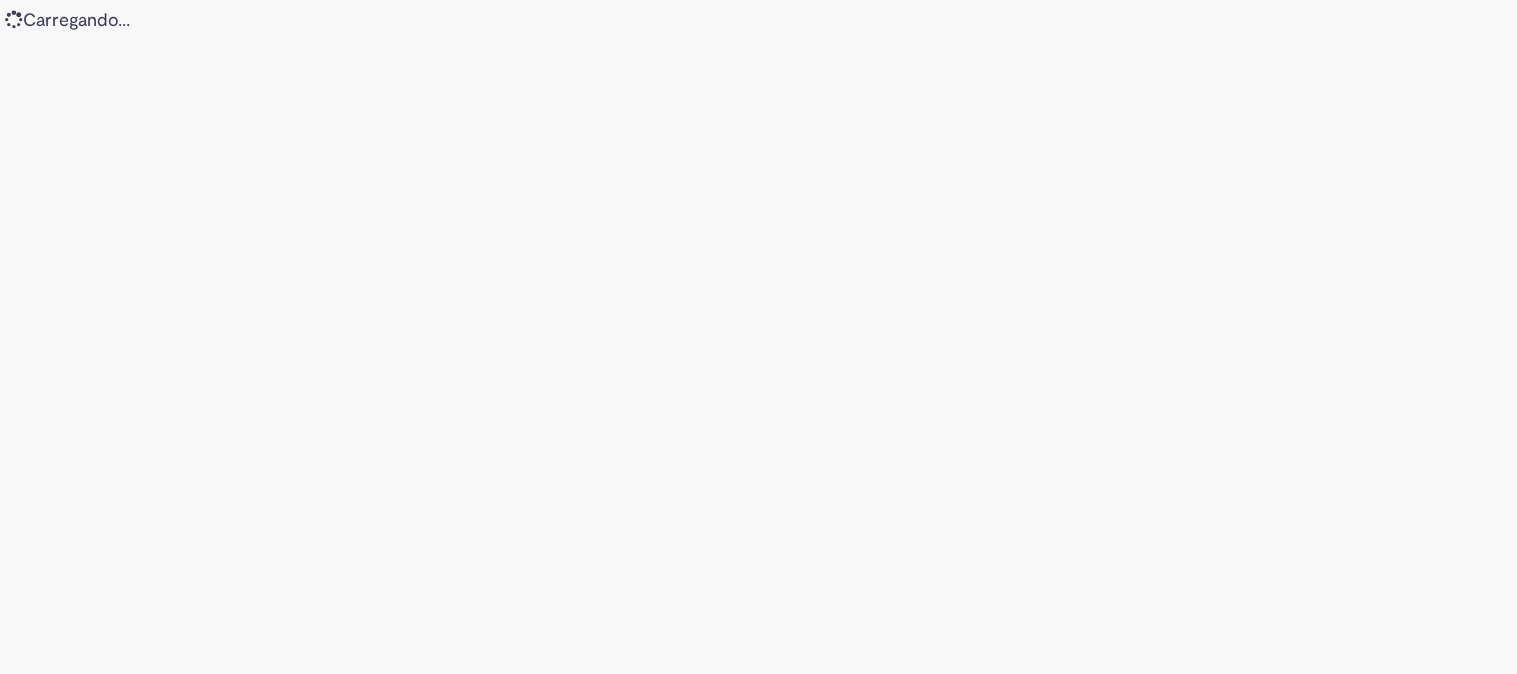 scroll, scrollTop: 0, scrollLeft: 0, axis: both 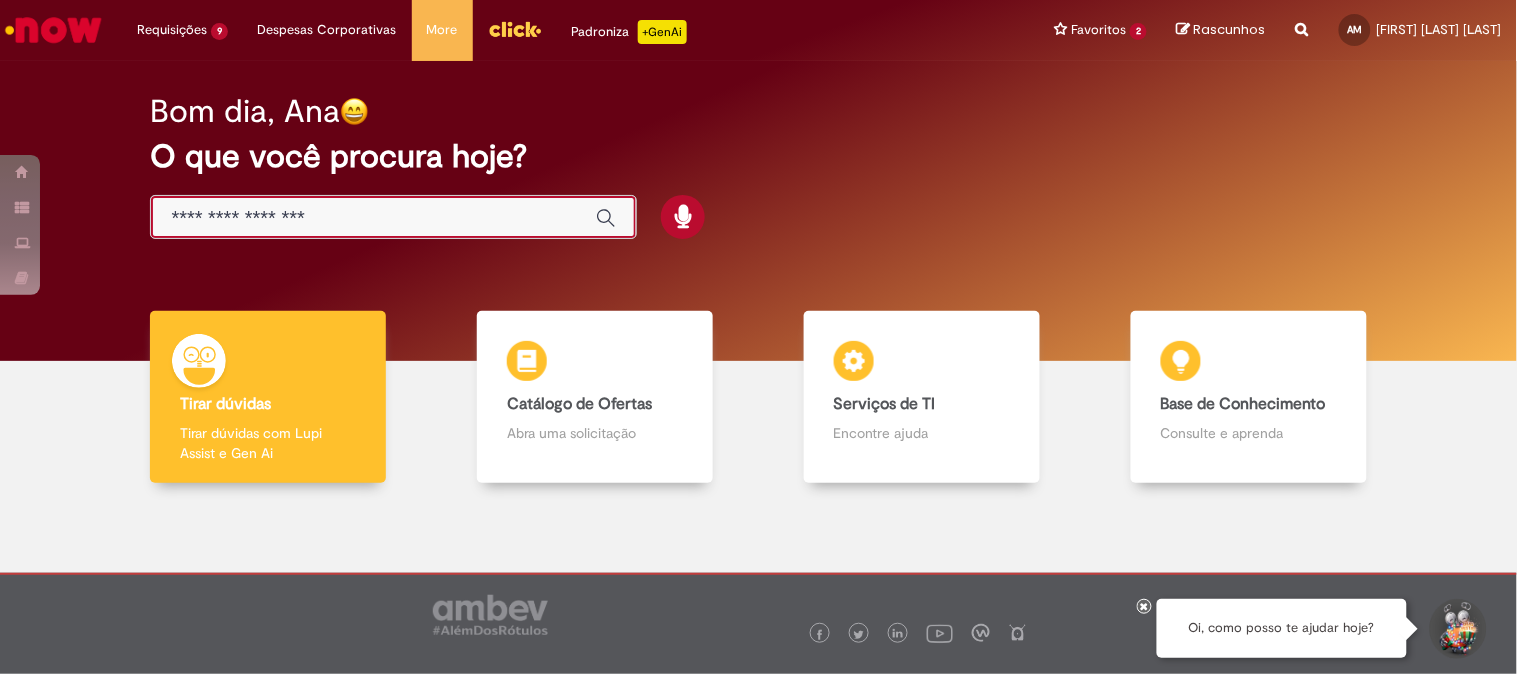 click at bounding box center [373, 218] 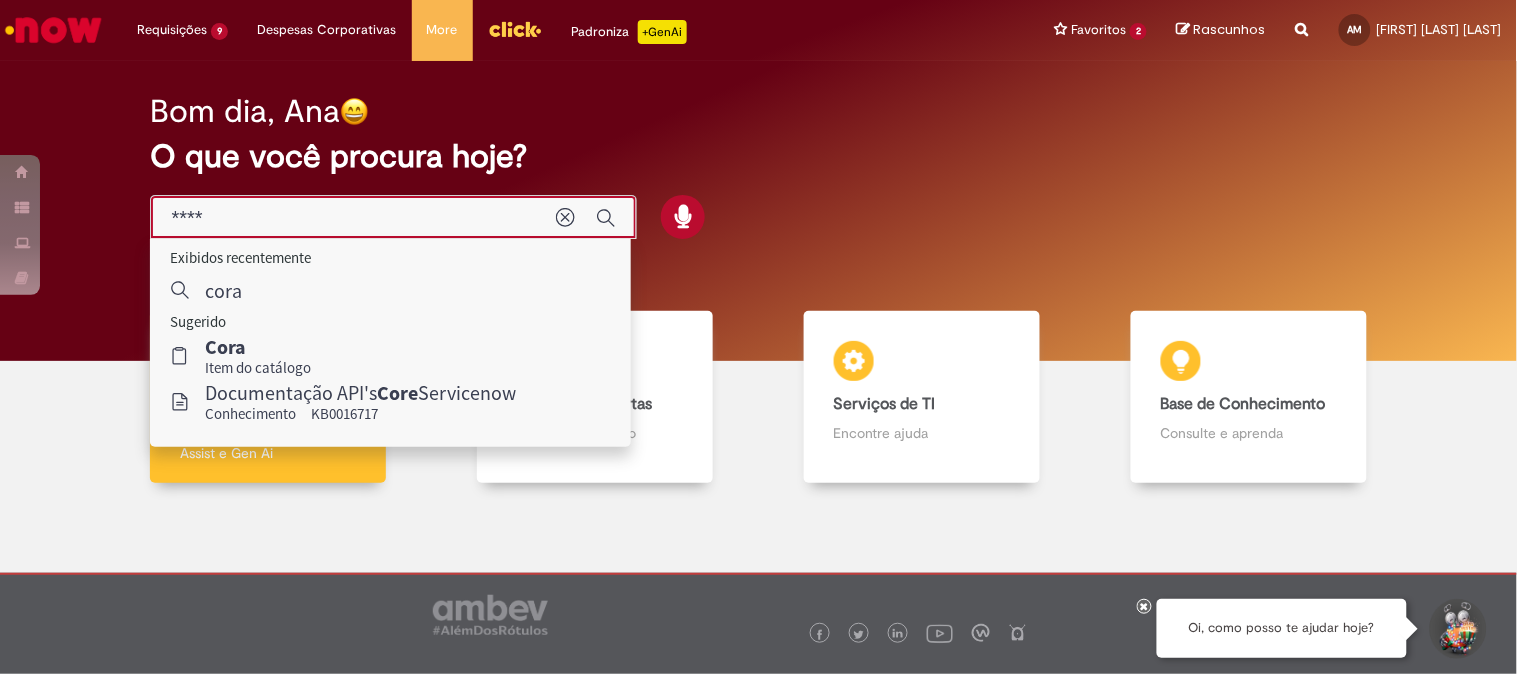 type on "****" 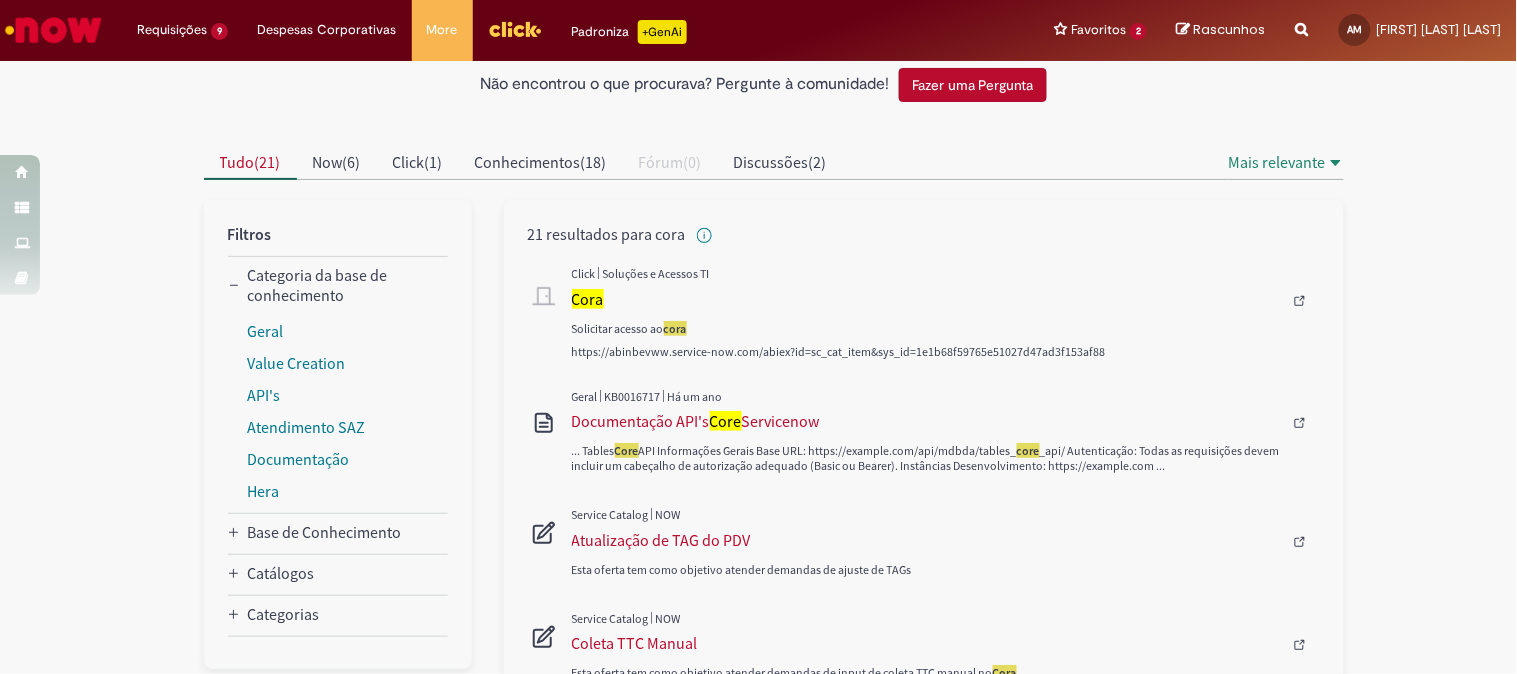 scroll, scrollTop: 222, scrollLeft: 0, axis: vertical 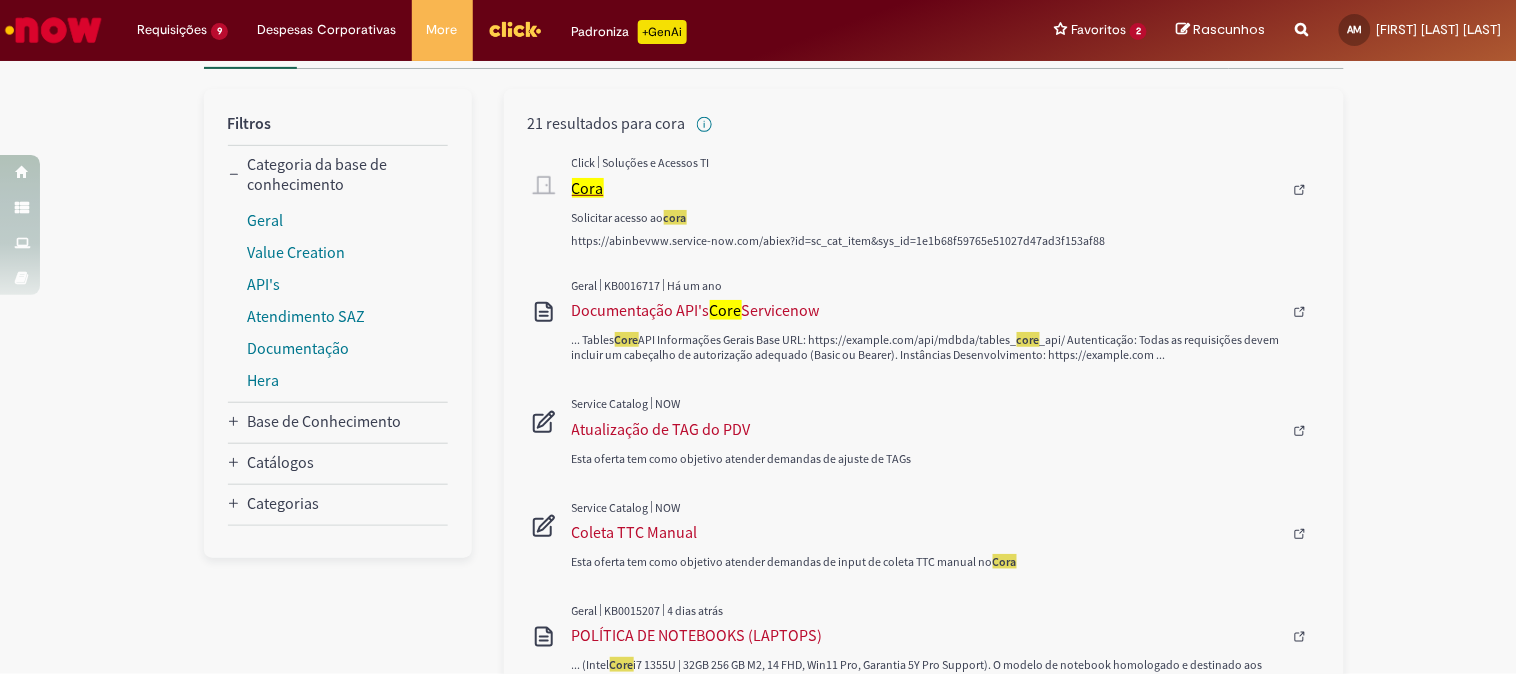 click on "Cora" at bounding box center (588, 188) 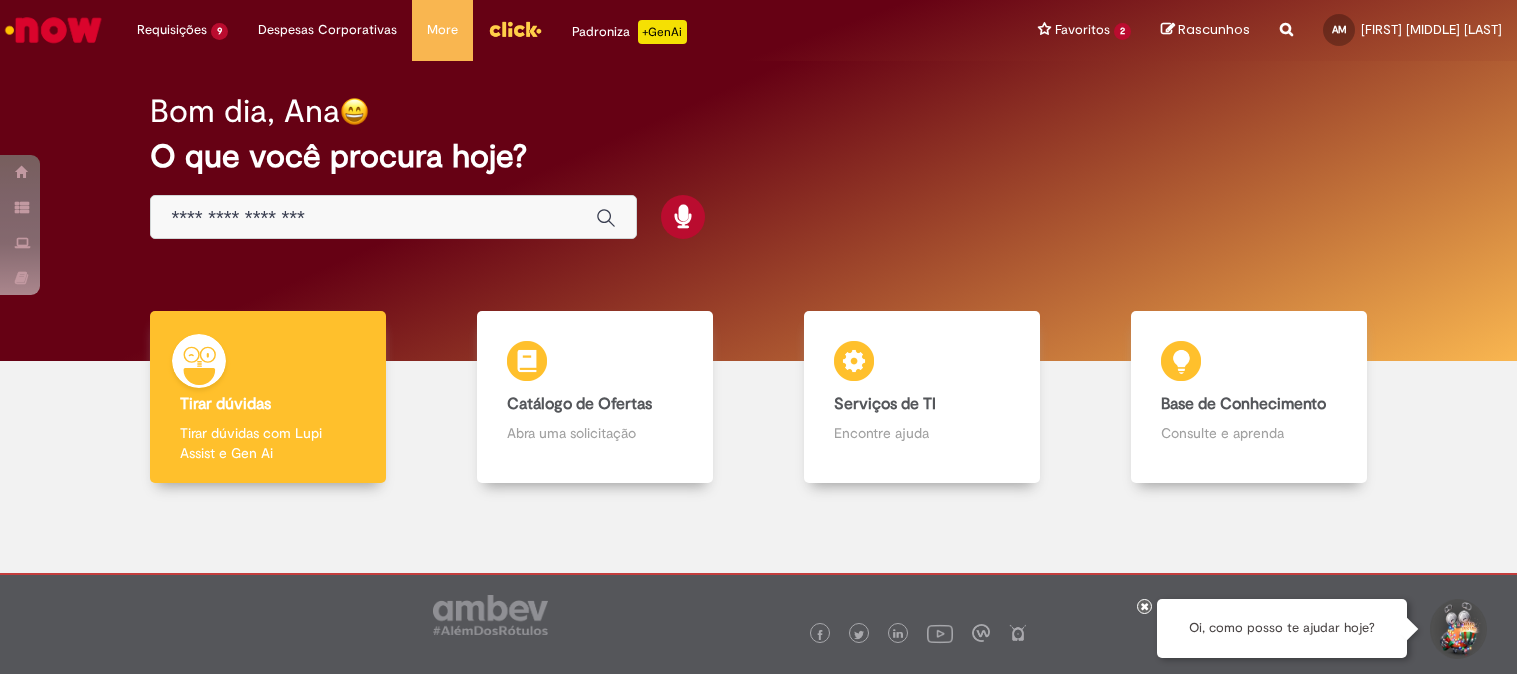 scroll, scrollTop: 0, scrollLeft: 0, axis: both 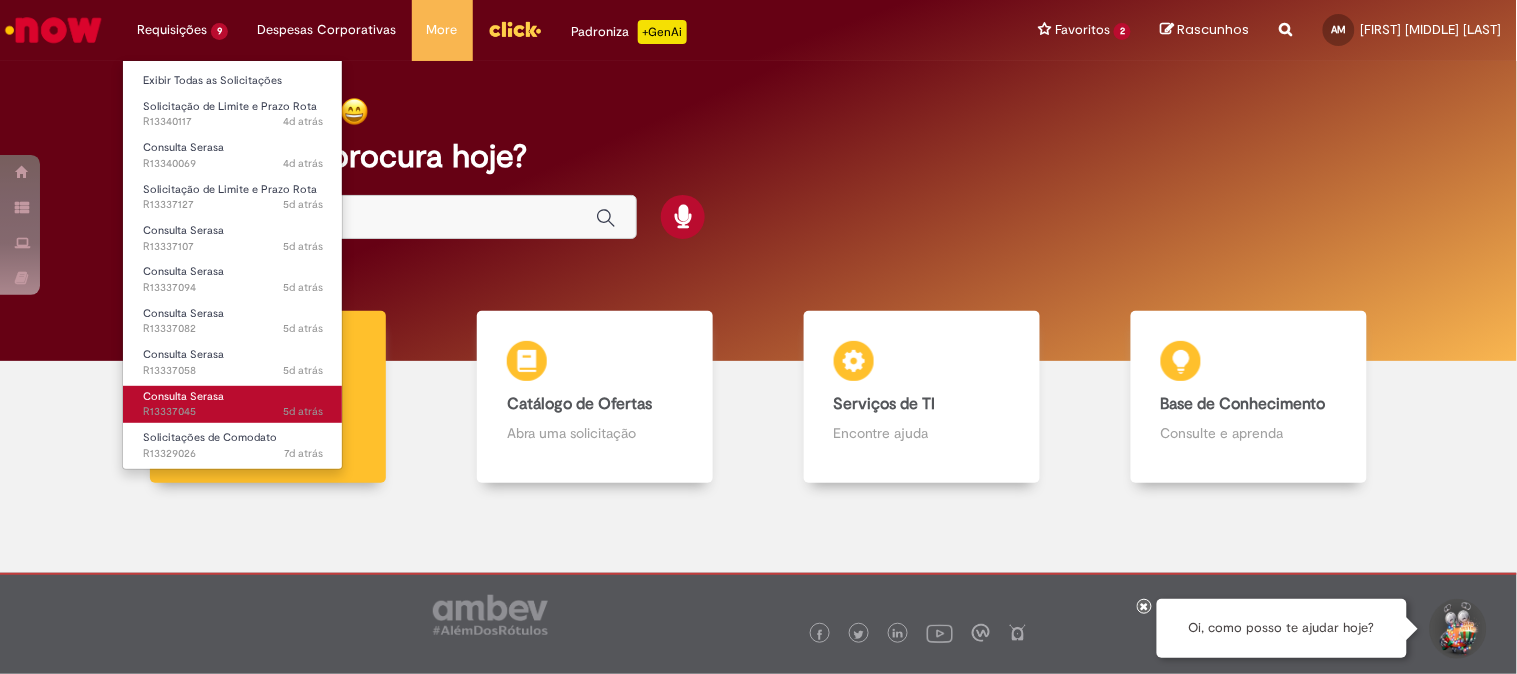 click on "Consulta Serasa
5d atrás 5 dias atrás  R13337045" at bounding box center [233, 404] 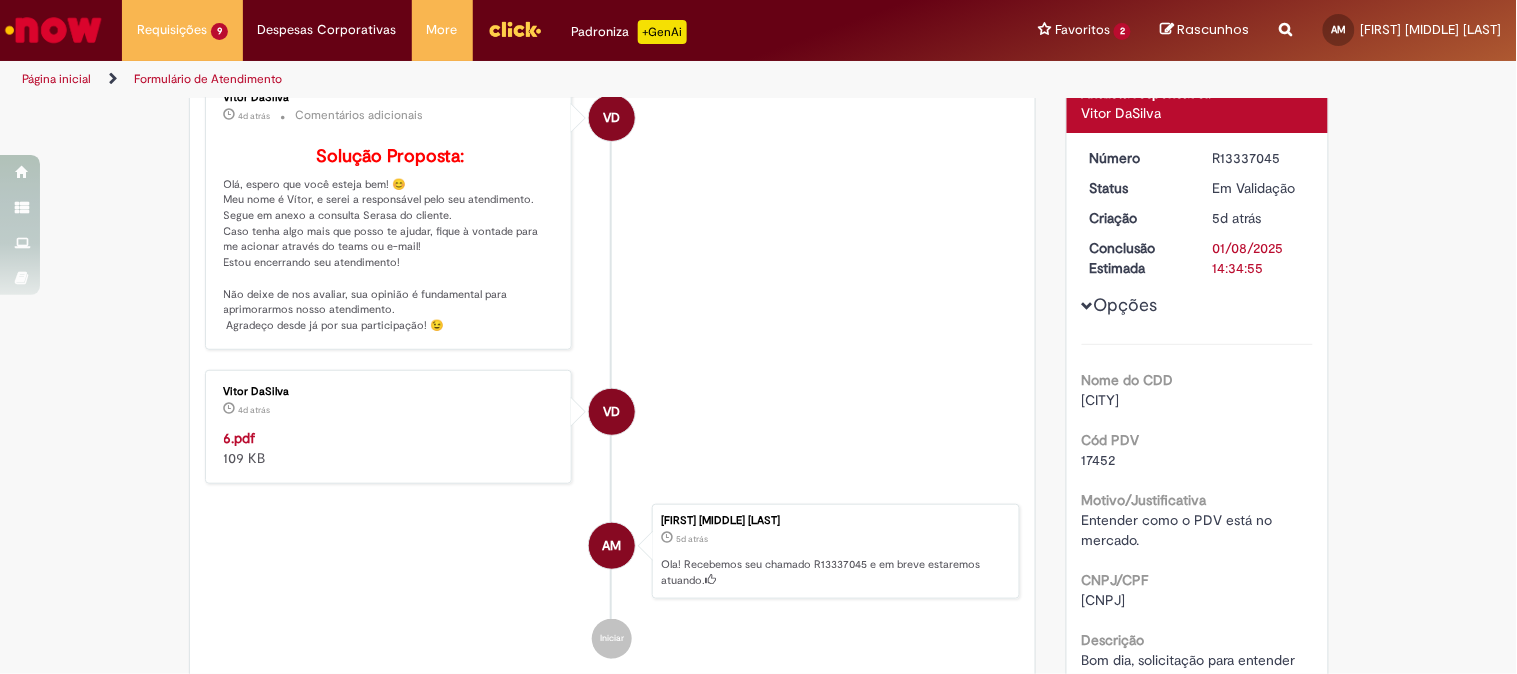 scroll, scrollTop: 337, scrollLeft: 0, axis: vertical 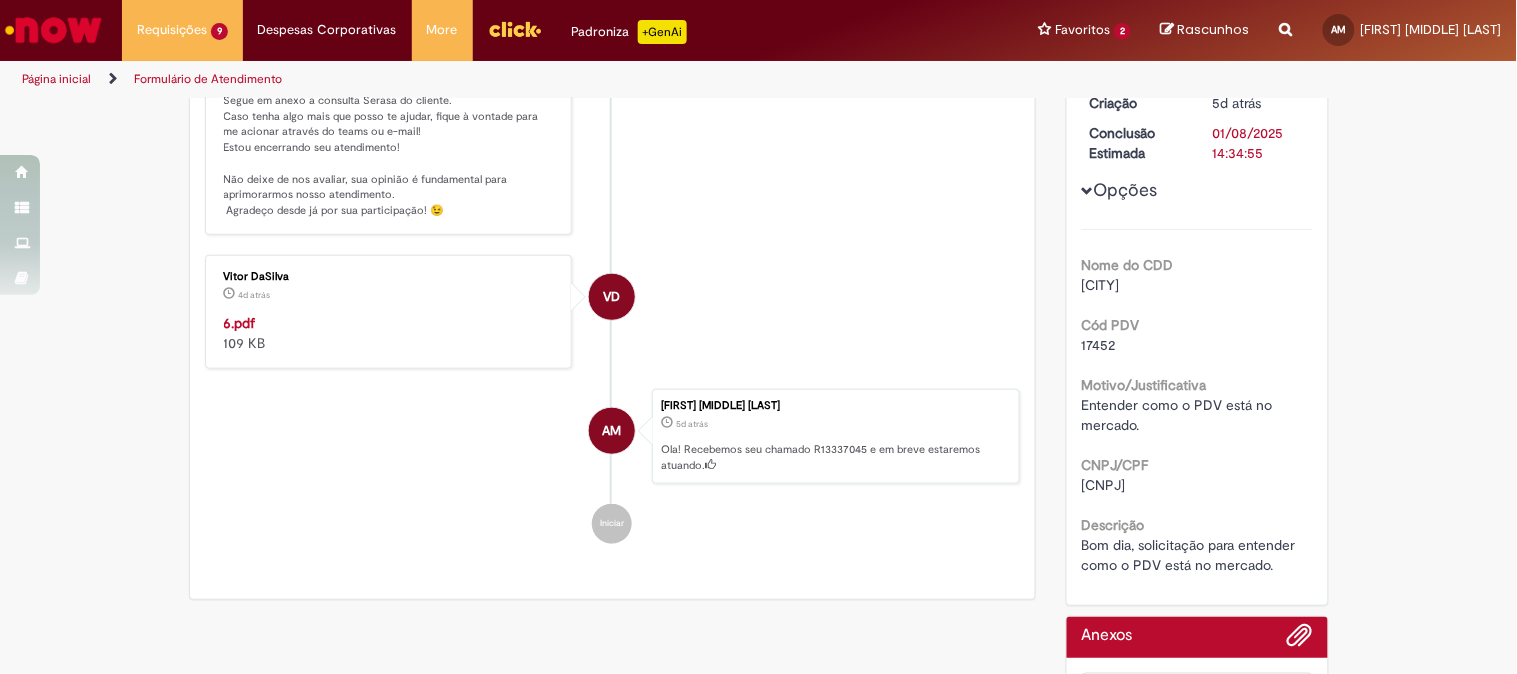 click on "6.pdf" at bounding box center (240, 323) 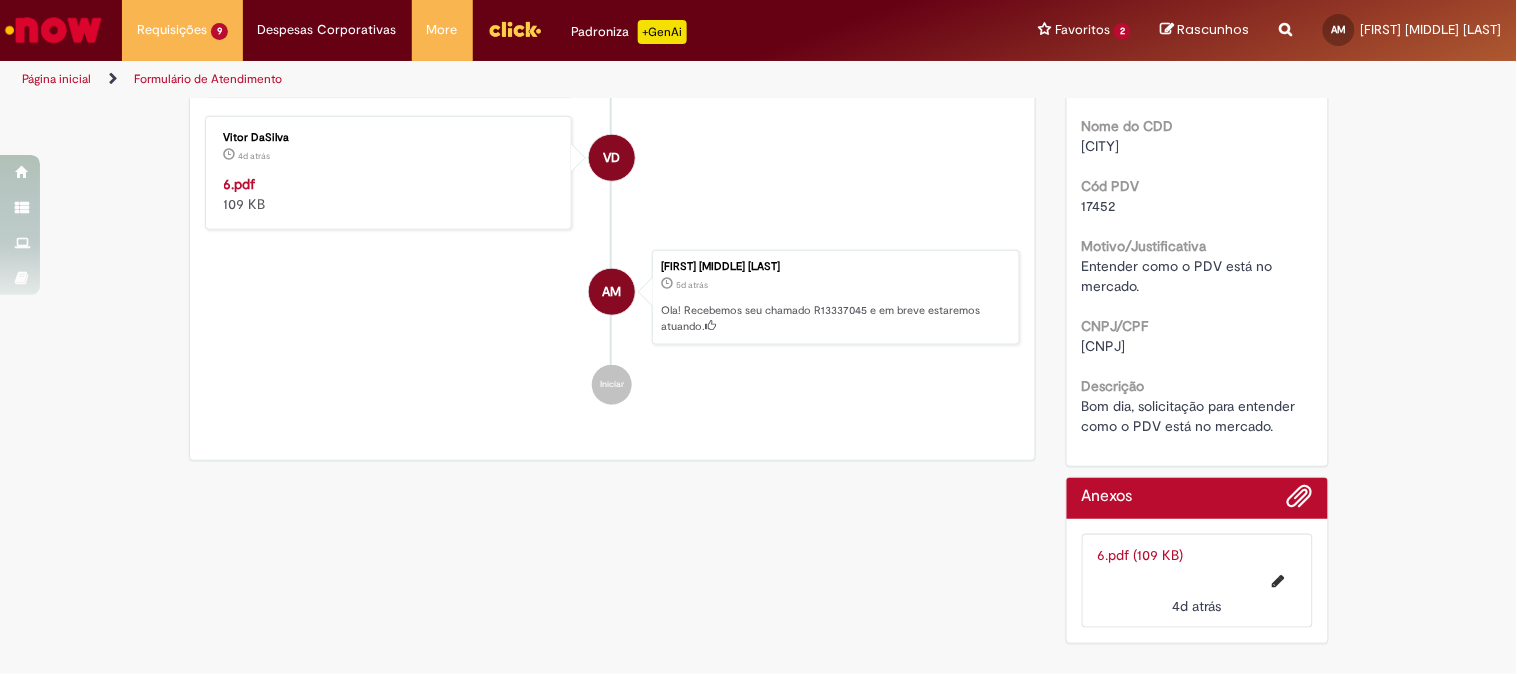scroll, scrollTop: 284, scrollLeft: 0, axis: vertical 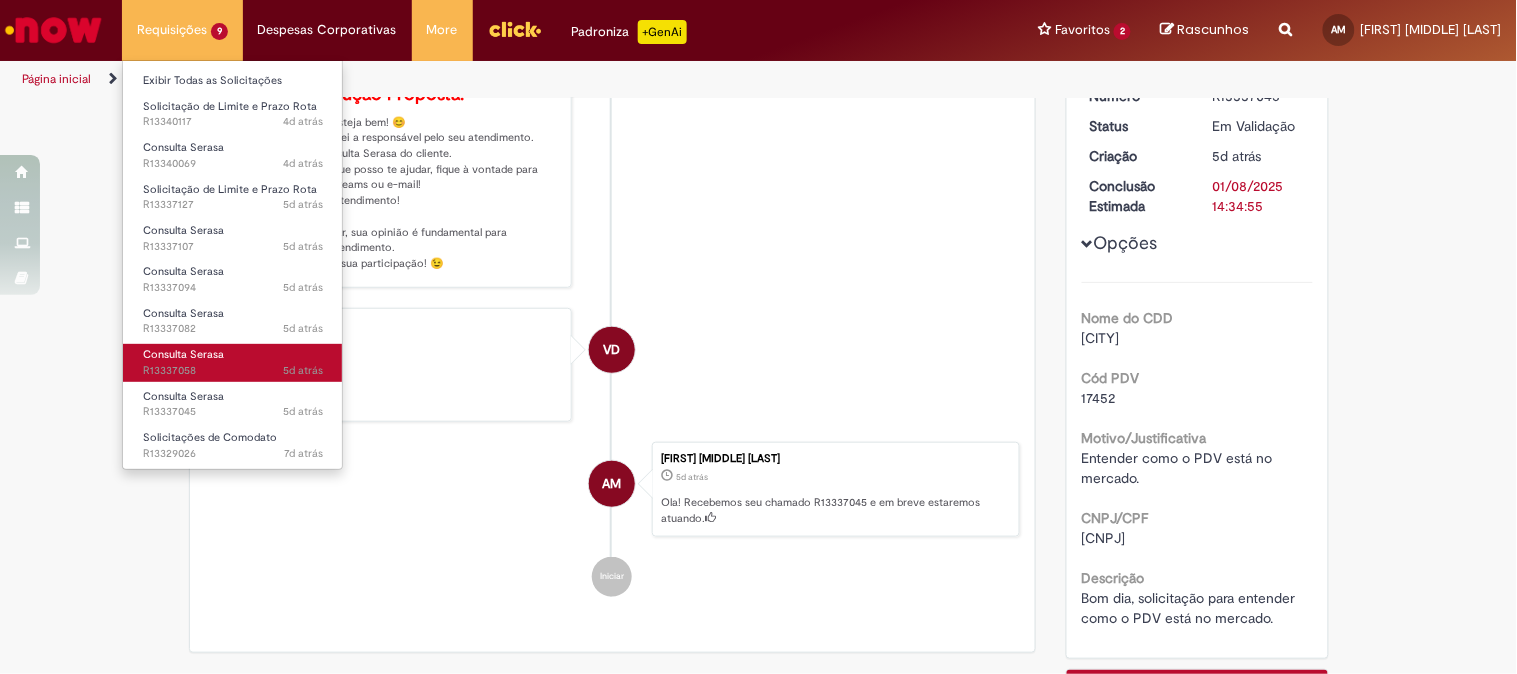 click on "5d atrás 5 dias atrás  R13337058" at bounding box center [233, 371] 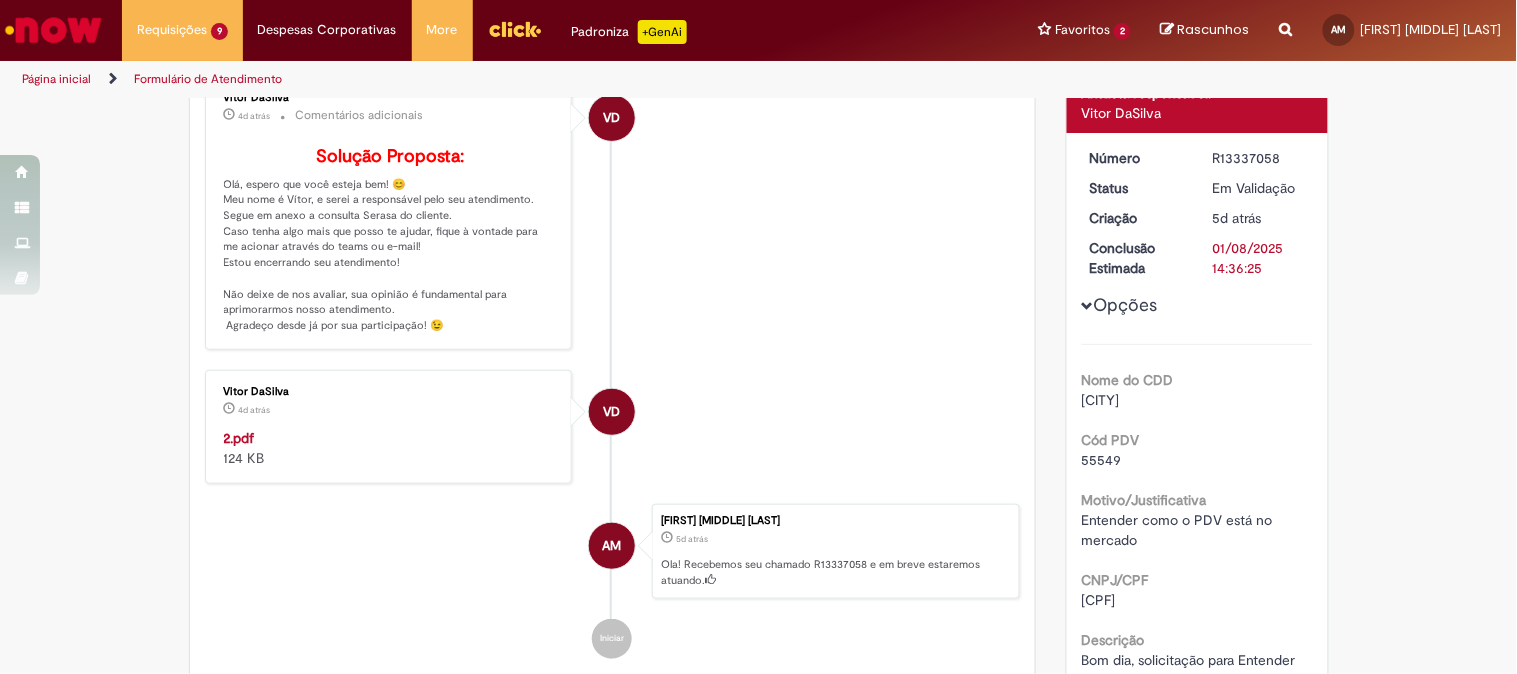 scroll, scrollTop: 337, scrollLeft: 0, axis: vertical 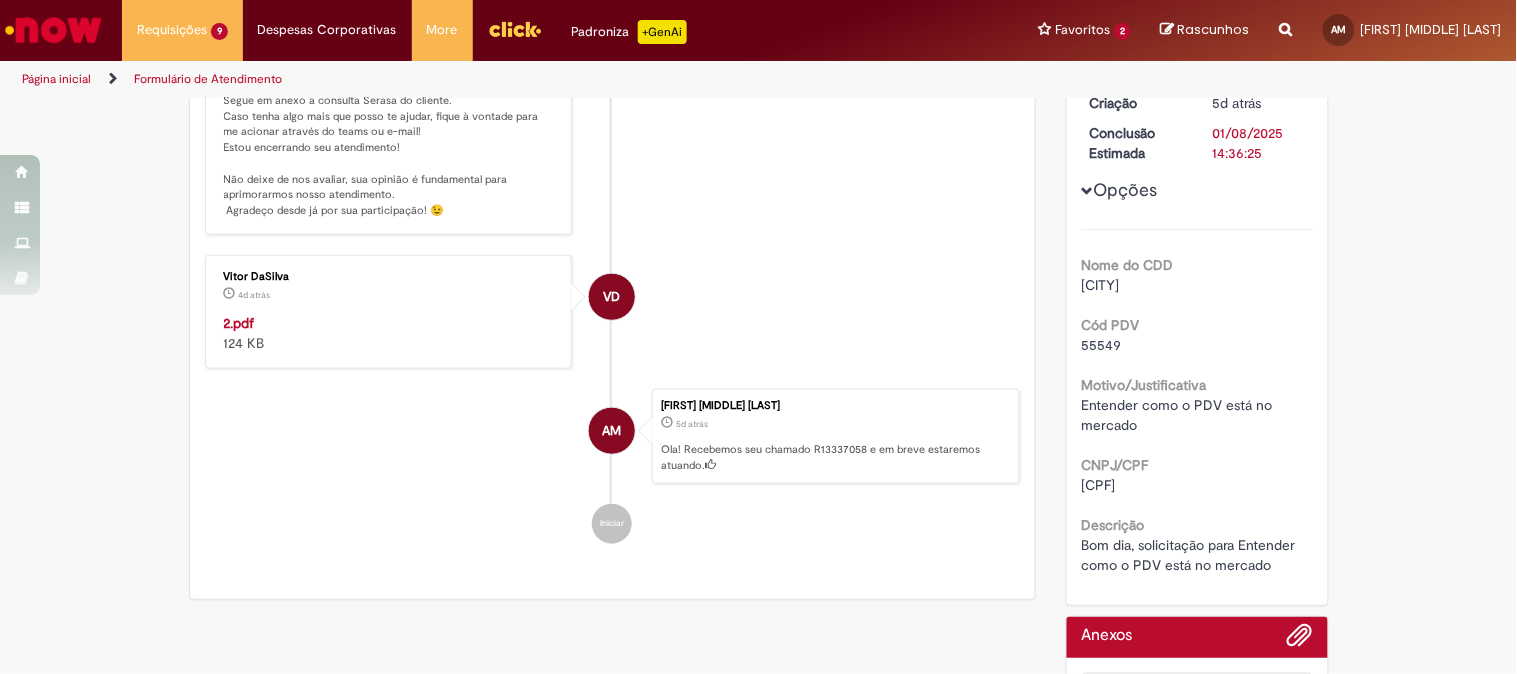 click on "2.pdf" at bounding box center [239, 323] 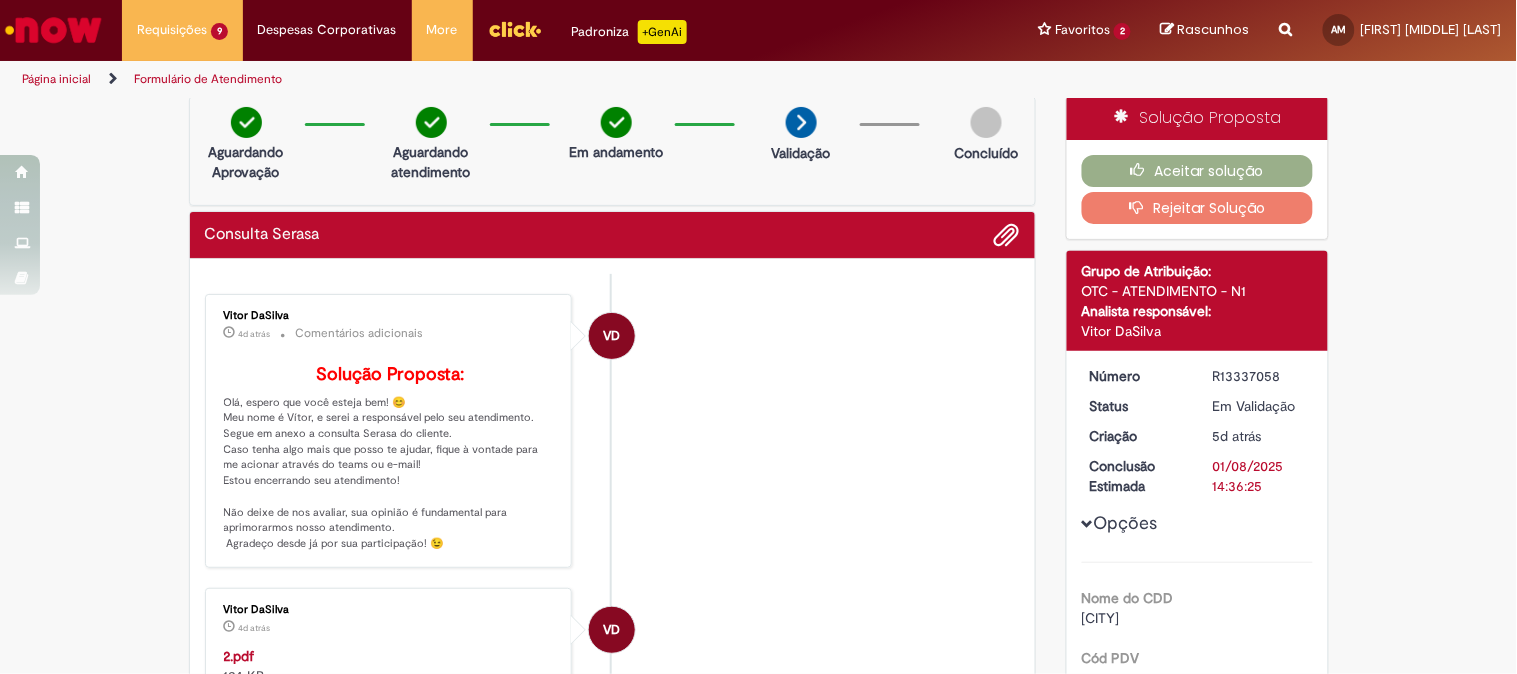 scroll, scrollTop: 337, scrollLeft: 0, axis: vertical 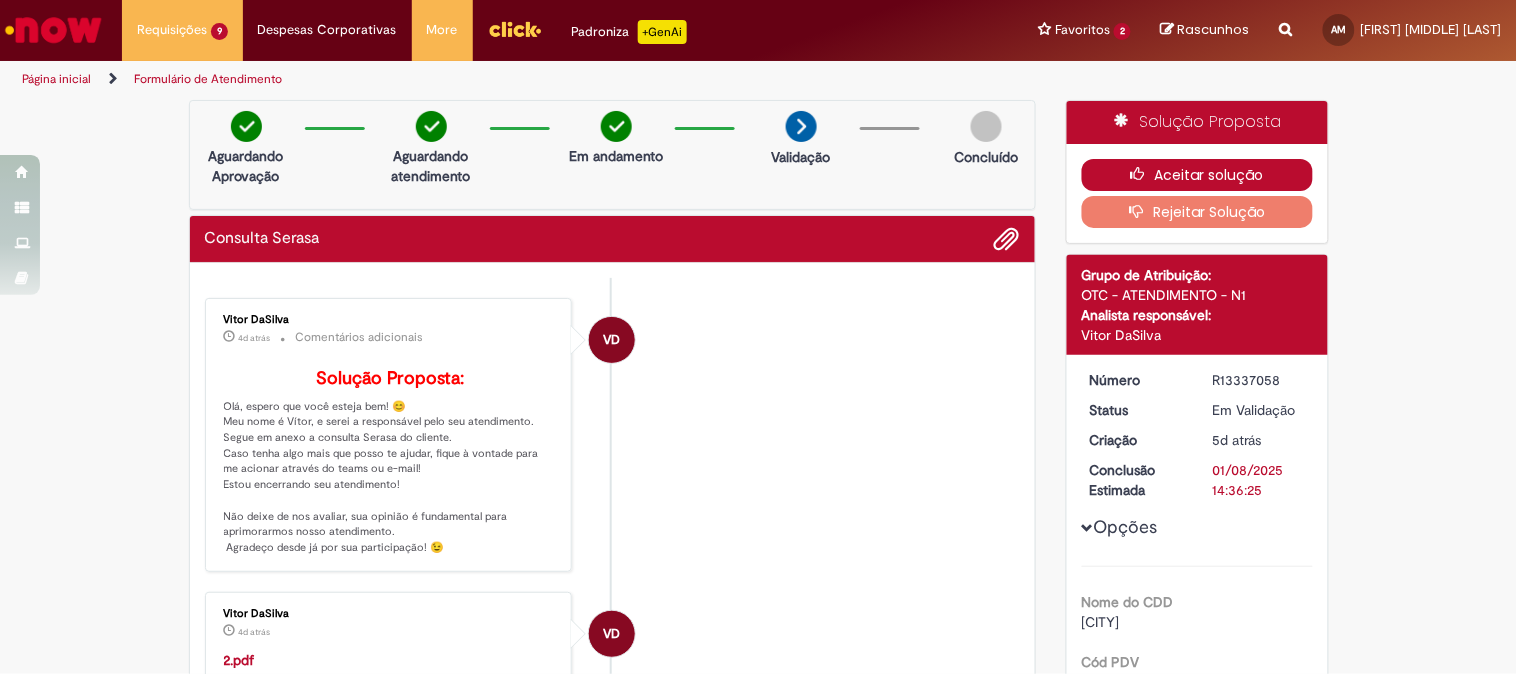 click on "Aceitar solução" at bounding box center (1197, 175) 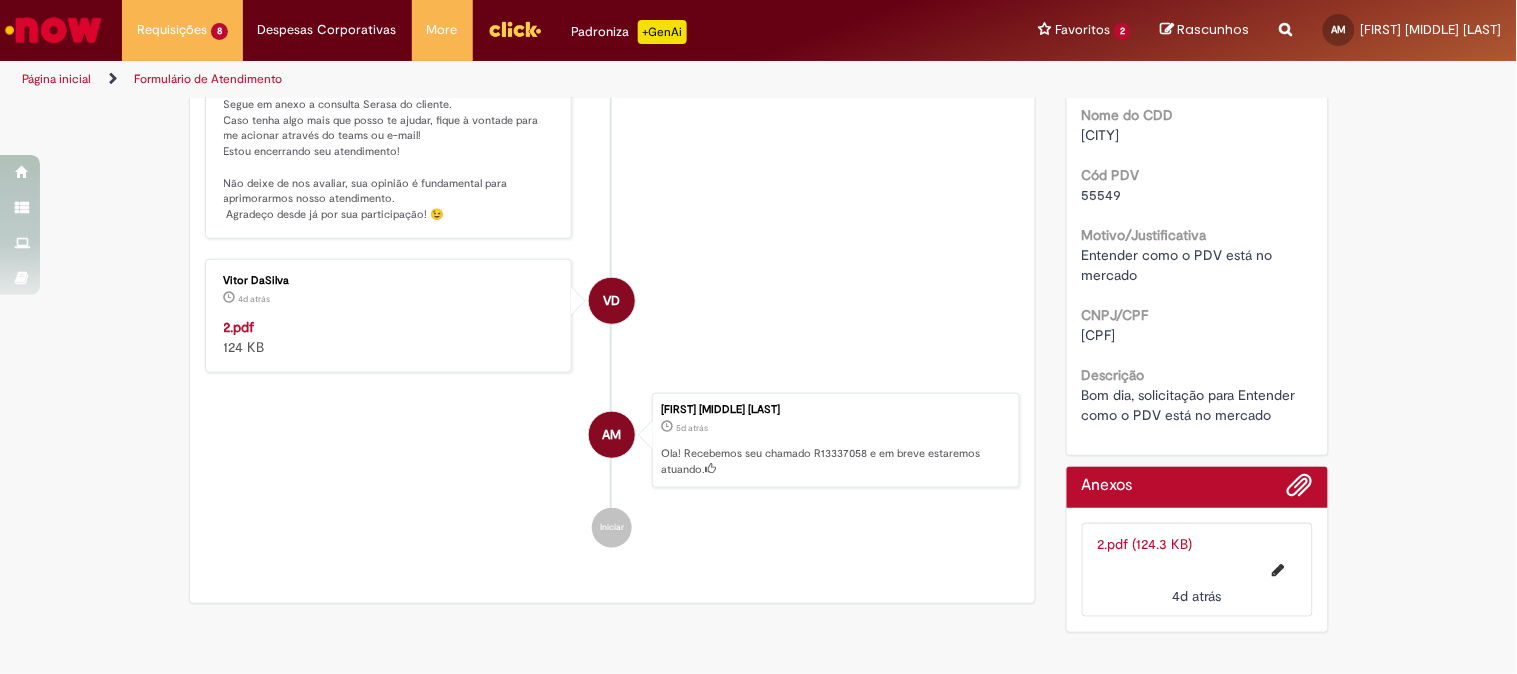 scroll, scrollTop: 0, scrollLeft: 0, axis: both 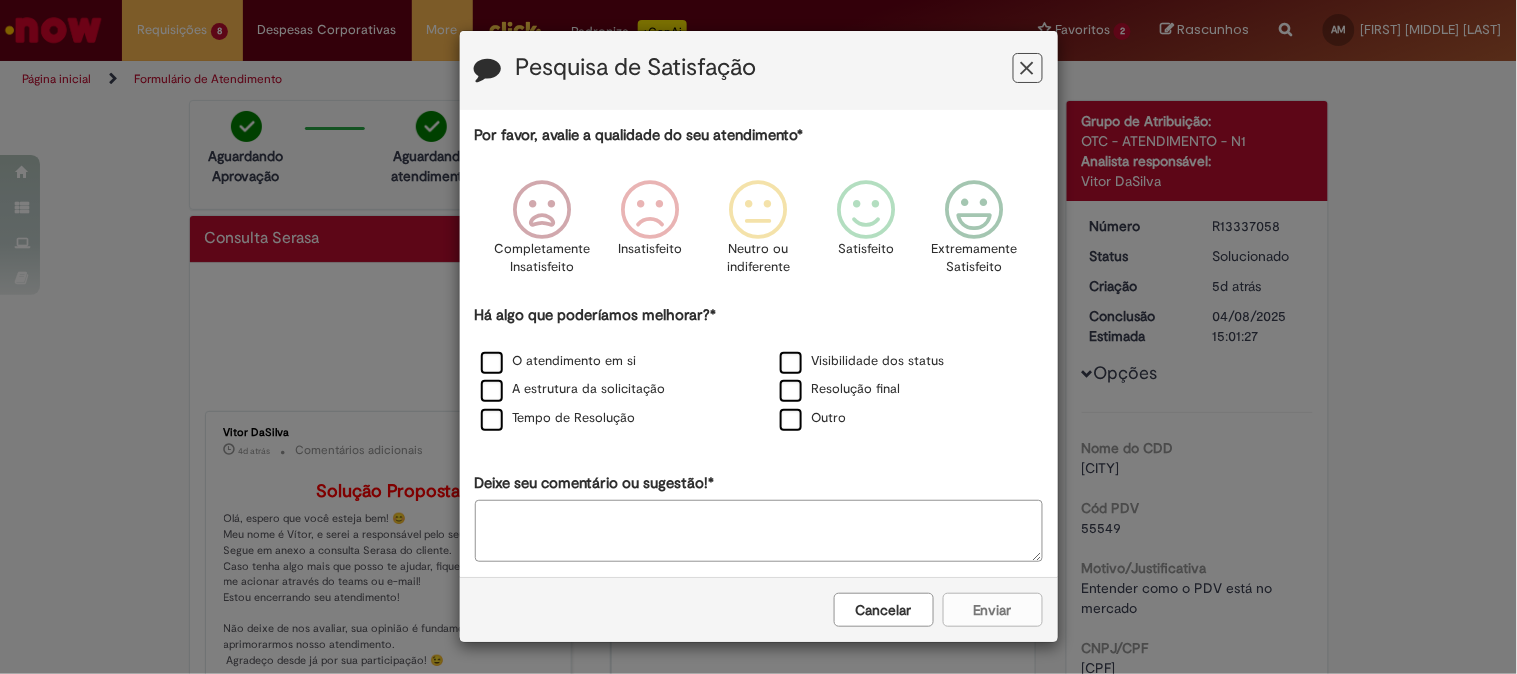 click on "Pesquisa de Satisfação" at bounding box center [759, 70] 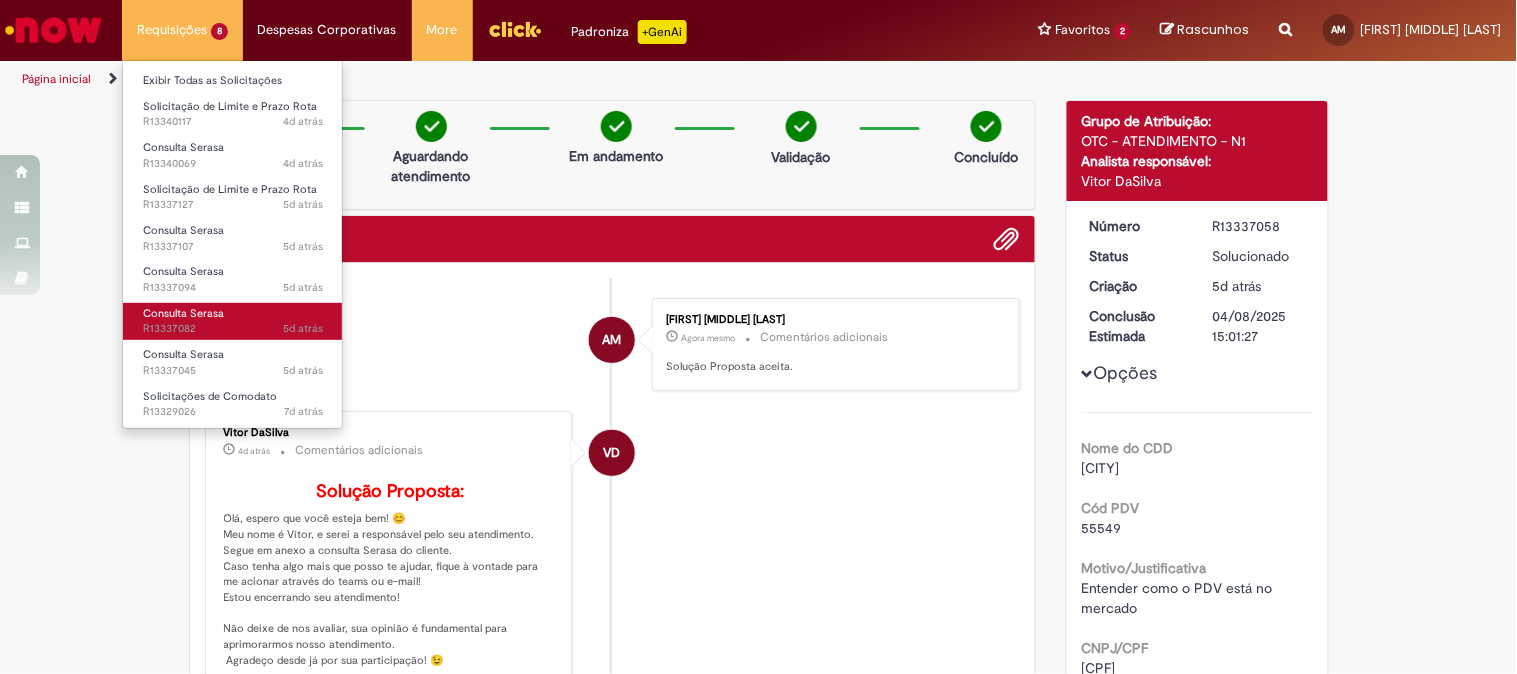 click on "Consulta Serasa" at bounding box center [183, 313] 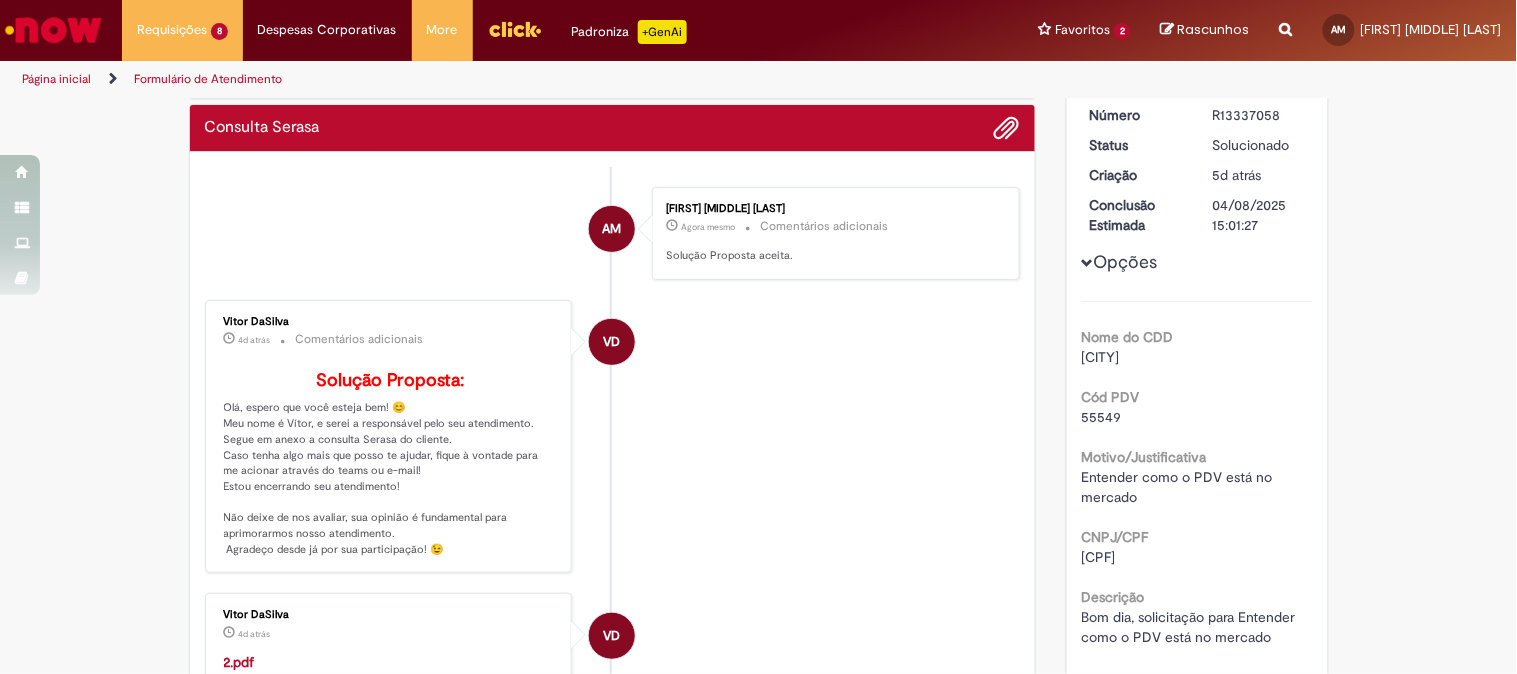scroll, scrollTop: 0, scrollLeft: 0, axis: both 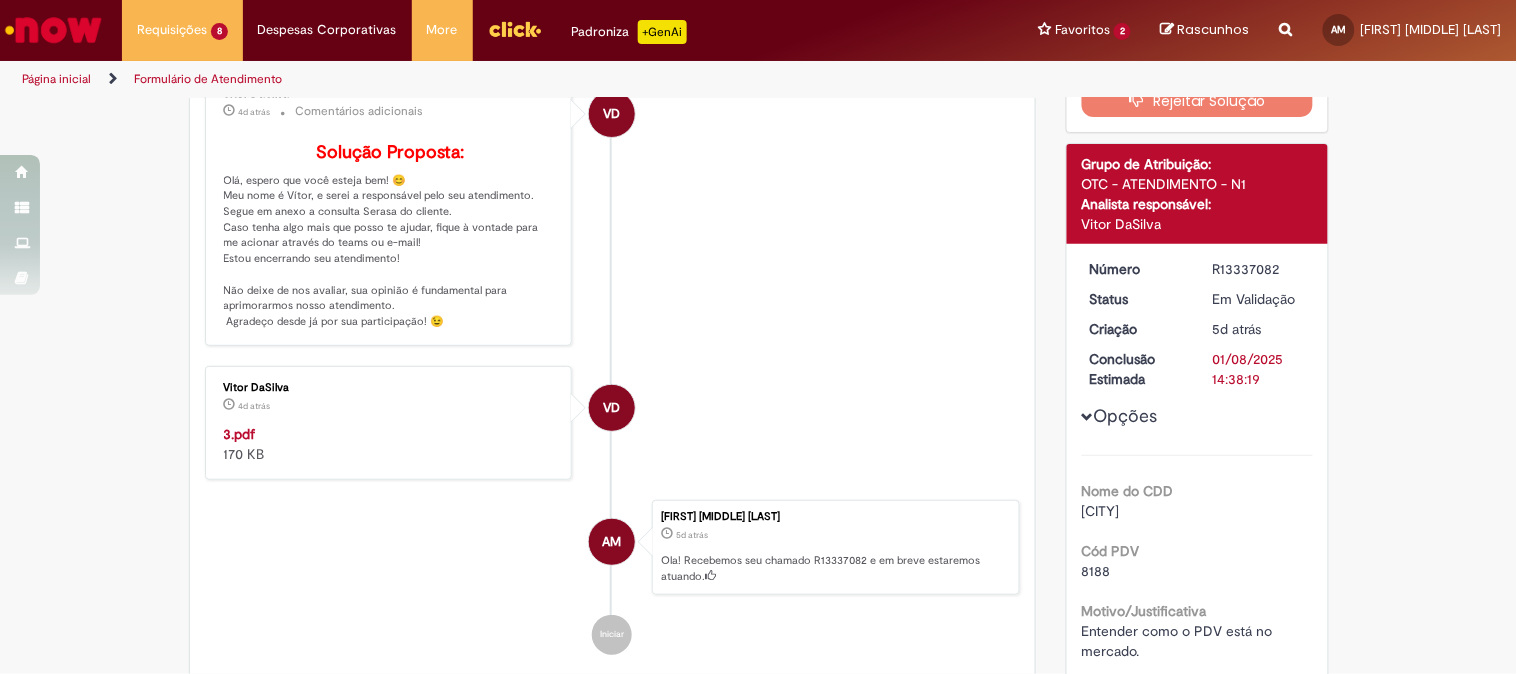 click on "3.pdf" at bounding box center [240, 434] 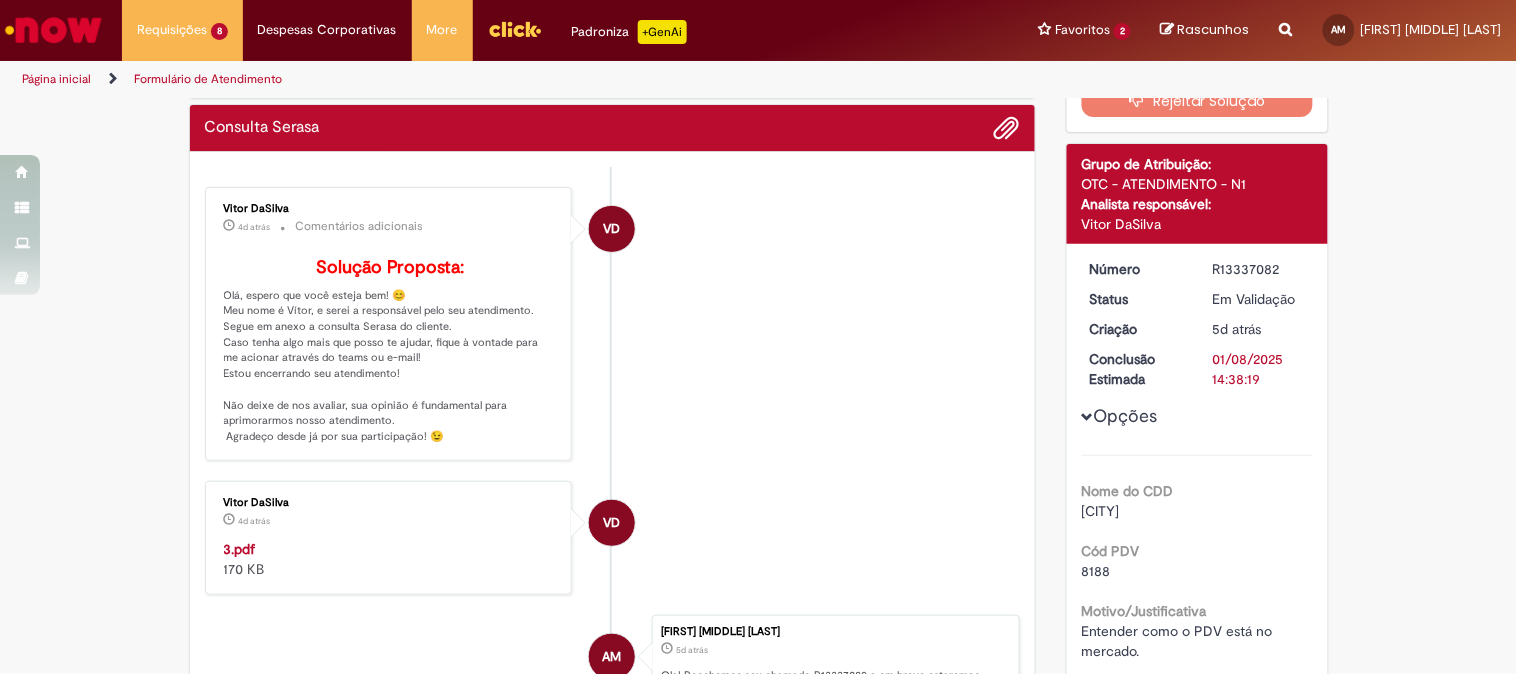 scroll, scrollTop: 226, scrollLeft: 0, axis: vertical 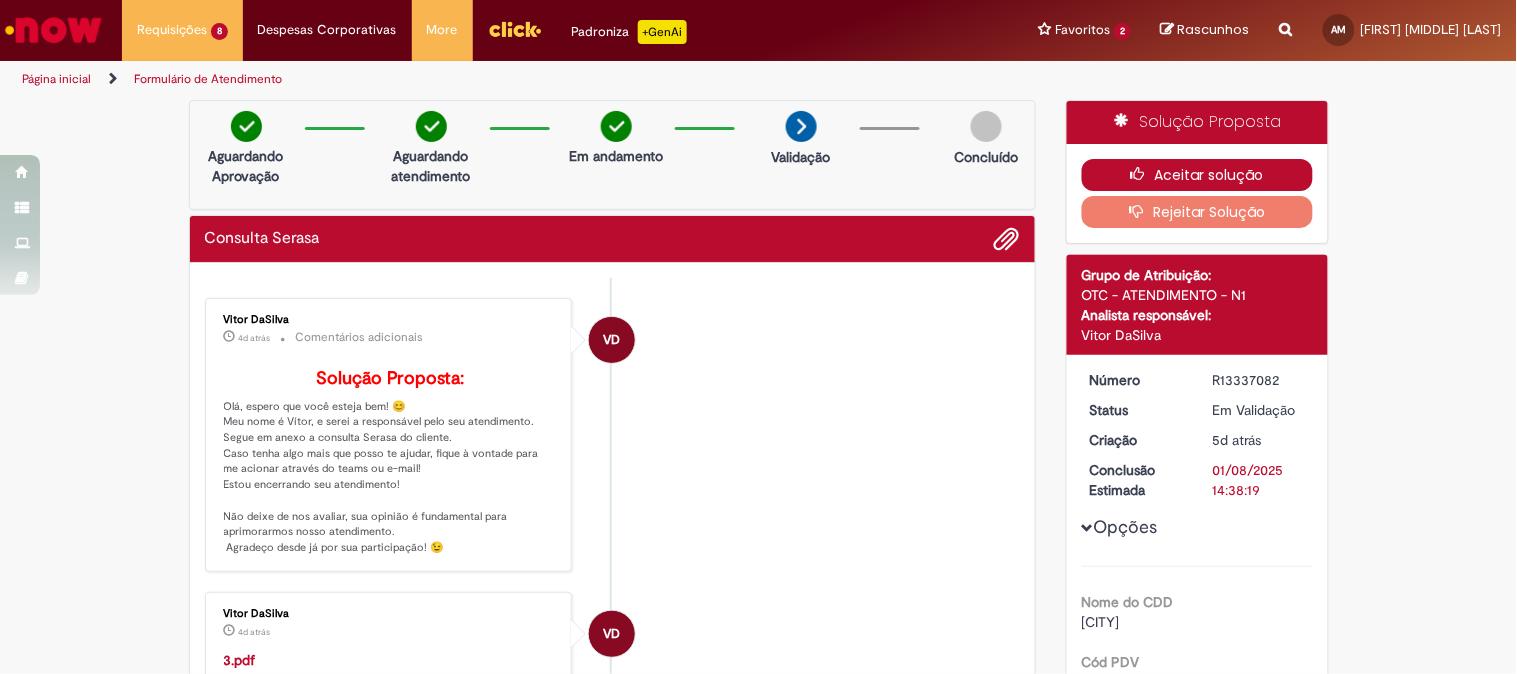click on "Aceitar solução" at bounding box center [1197, 175] 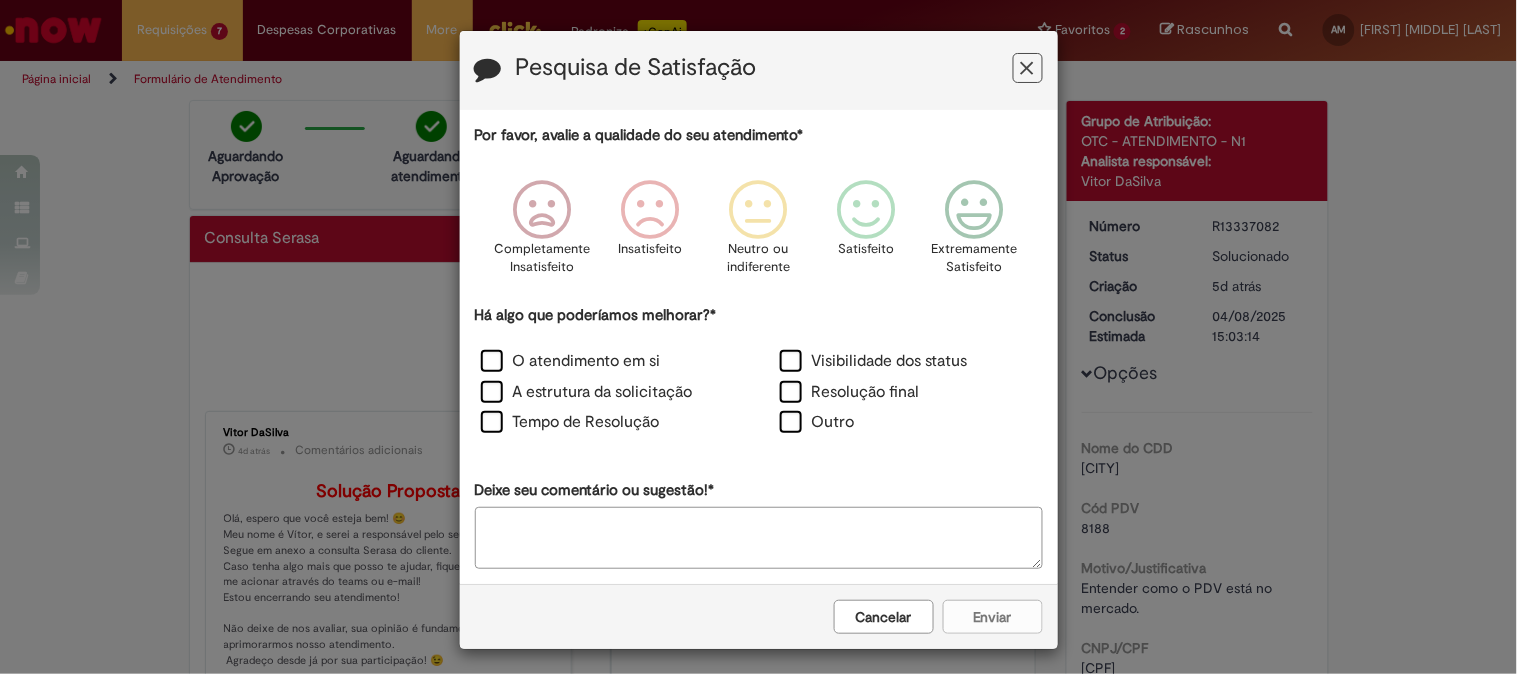 click at bounding box center [1027, 68] 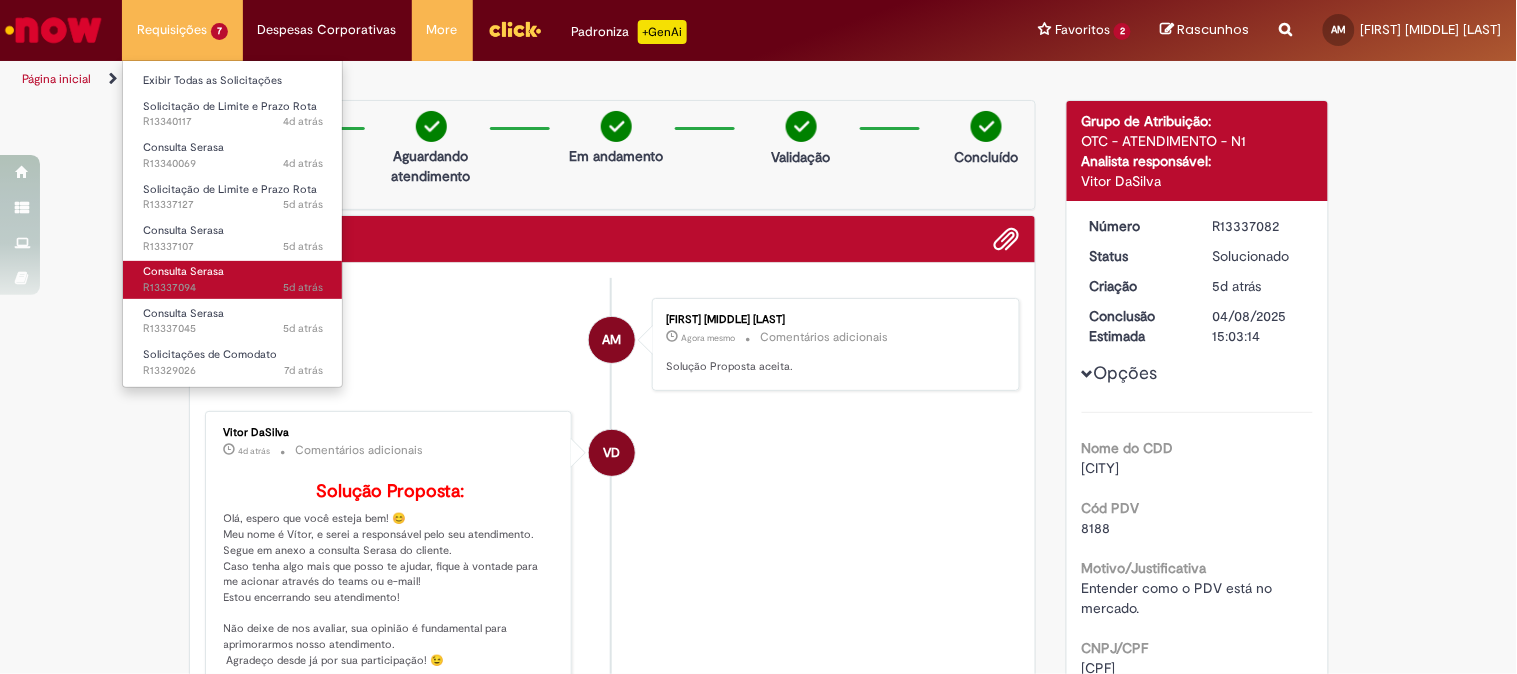 click on "Consulta Serasa
5d atrás 5 dias atrás  R13337094" at bounding box center (233, 279) 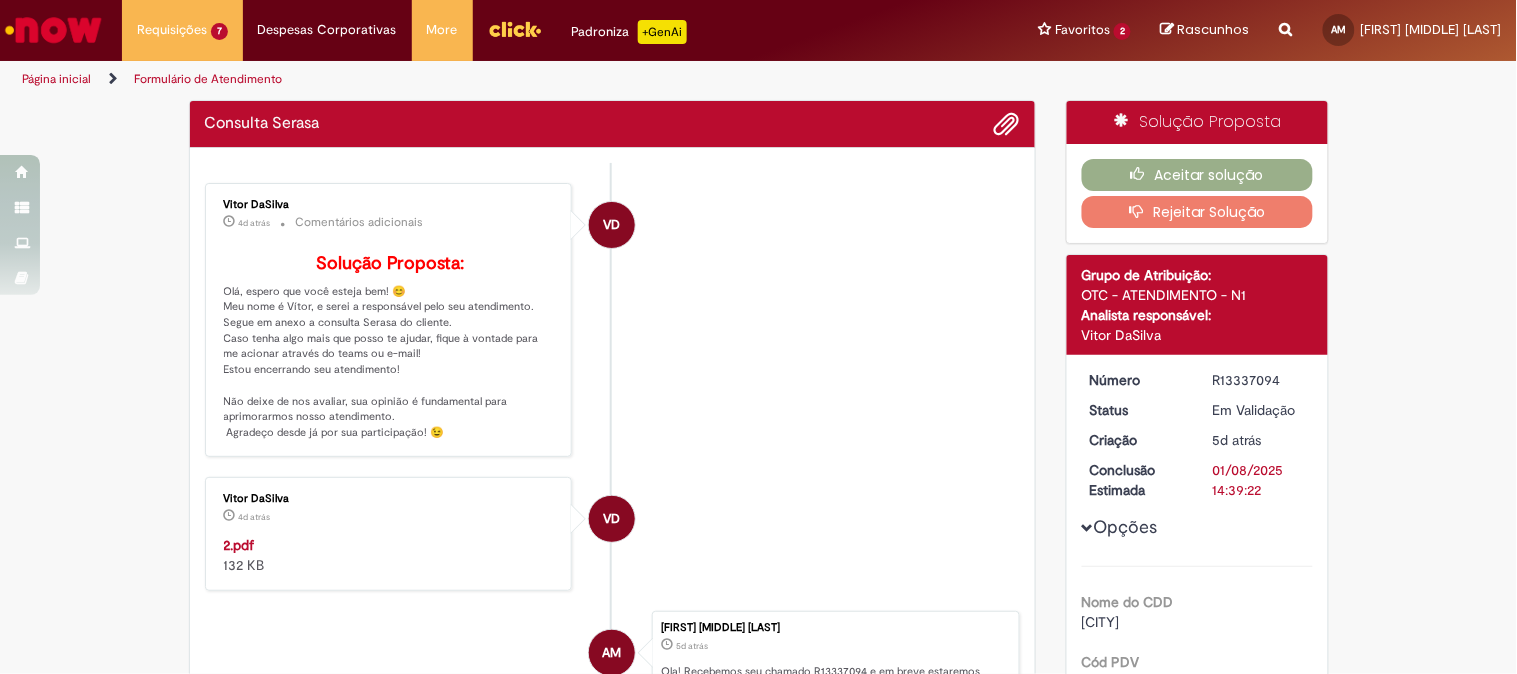 scroll, scrollTop: 111, scrollLeft: 0, axis: vertical 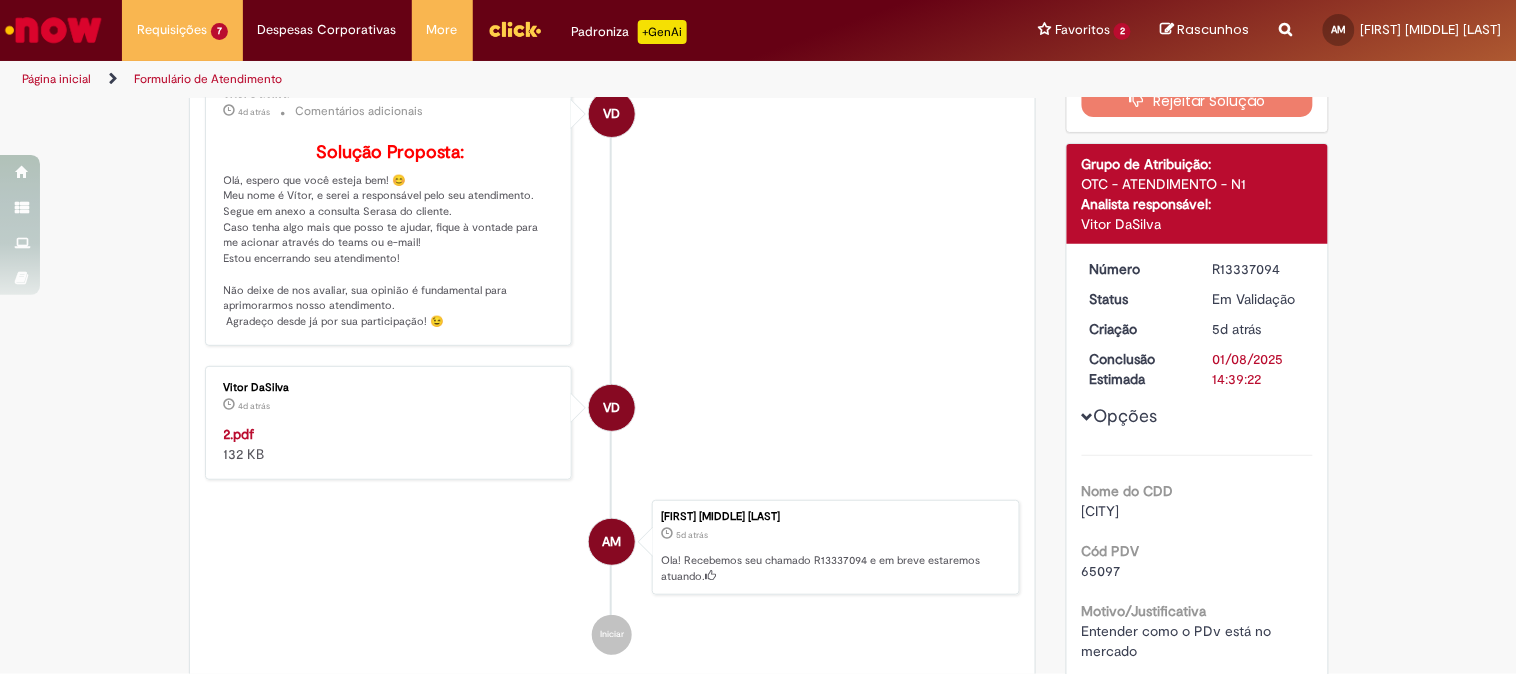 click on "2.pdf" at bounding box center [239, 434] 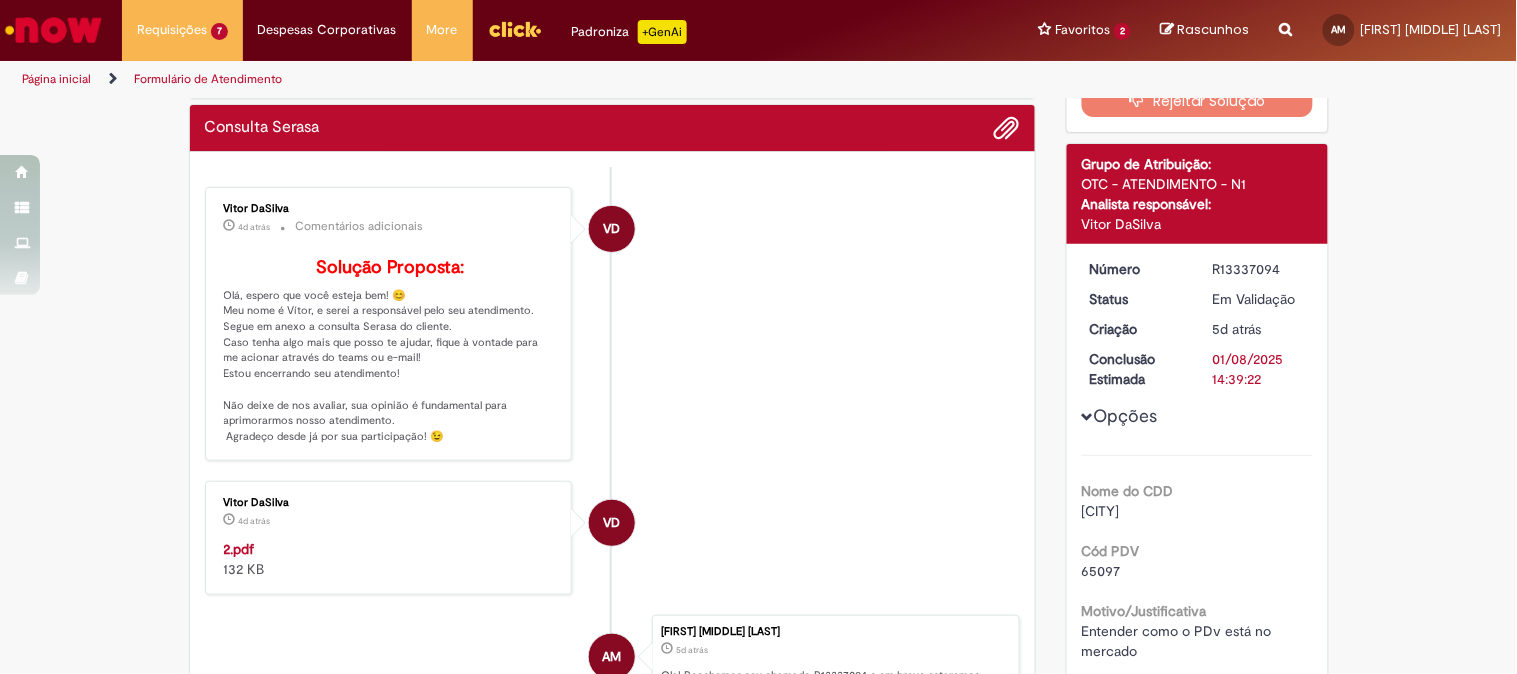 scroll, scrollTop: 226, scrollLeft: 0, axis: vertical 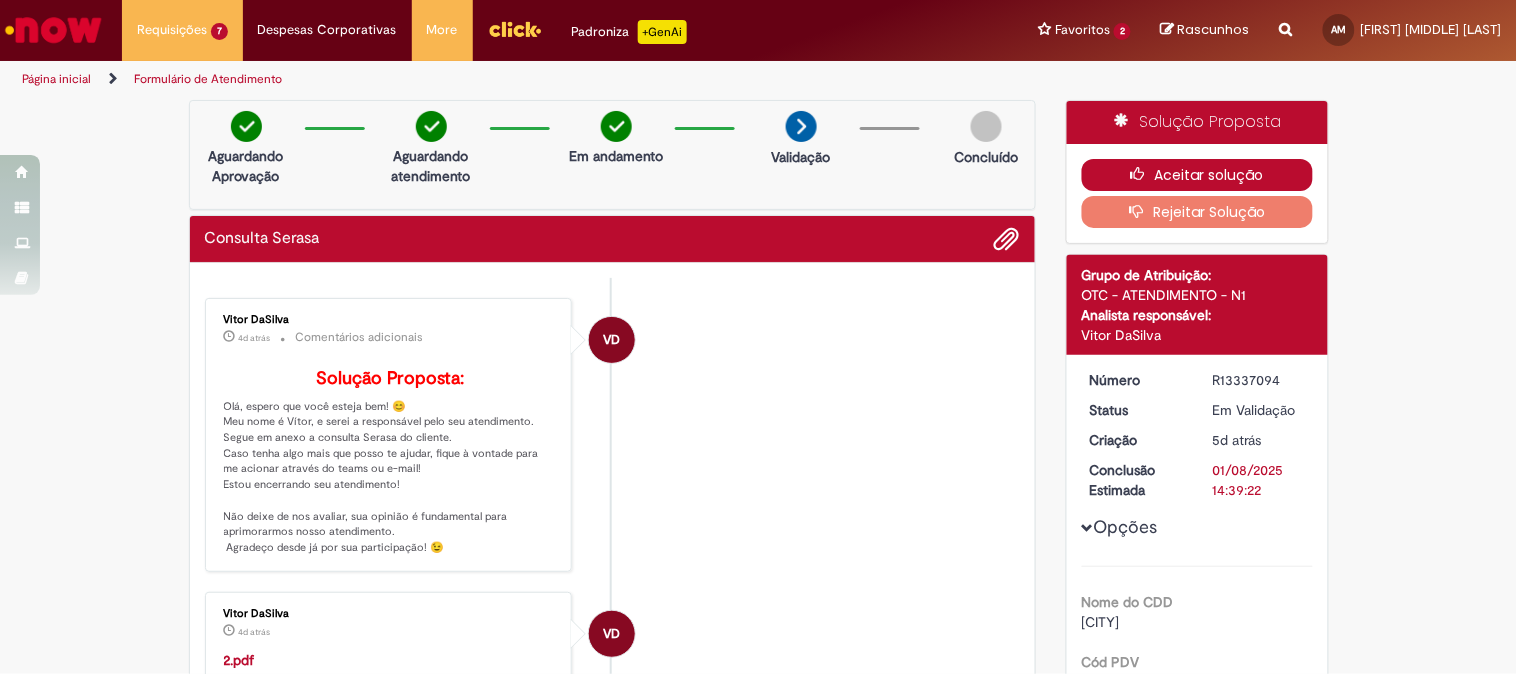 click at bounding box center (1143, 174) 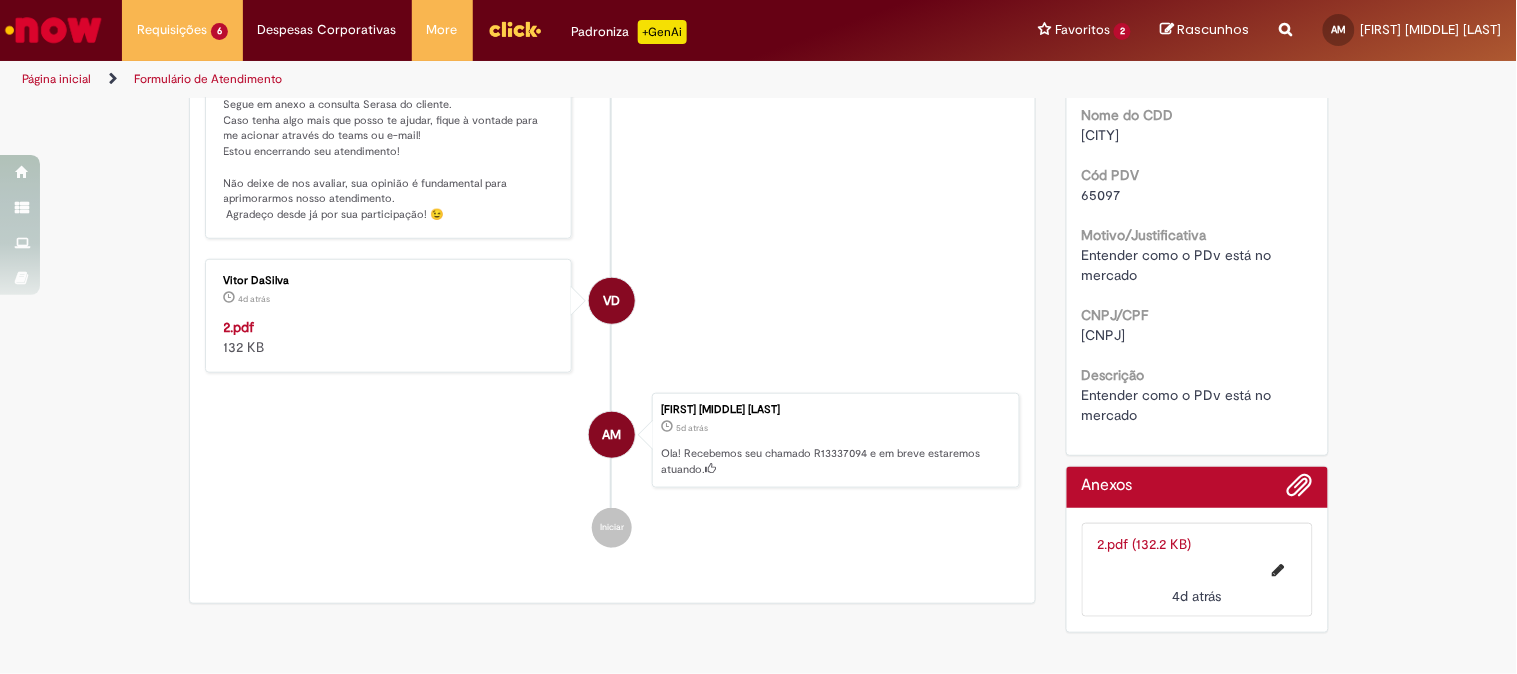 scroll, scrollTop: 444, scrollLeft: 0, axis: vertical 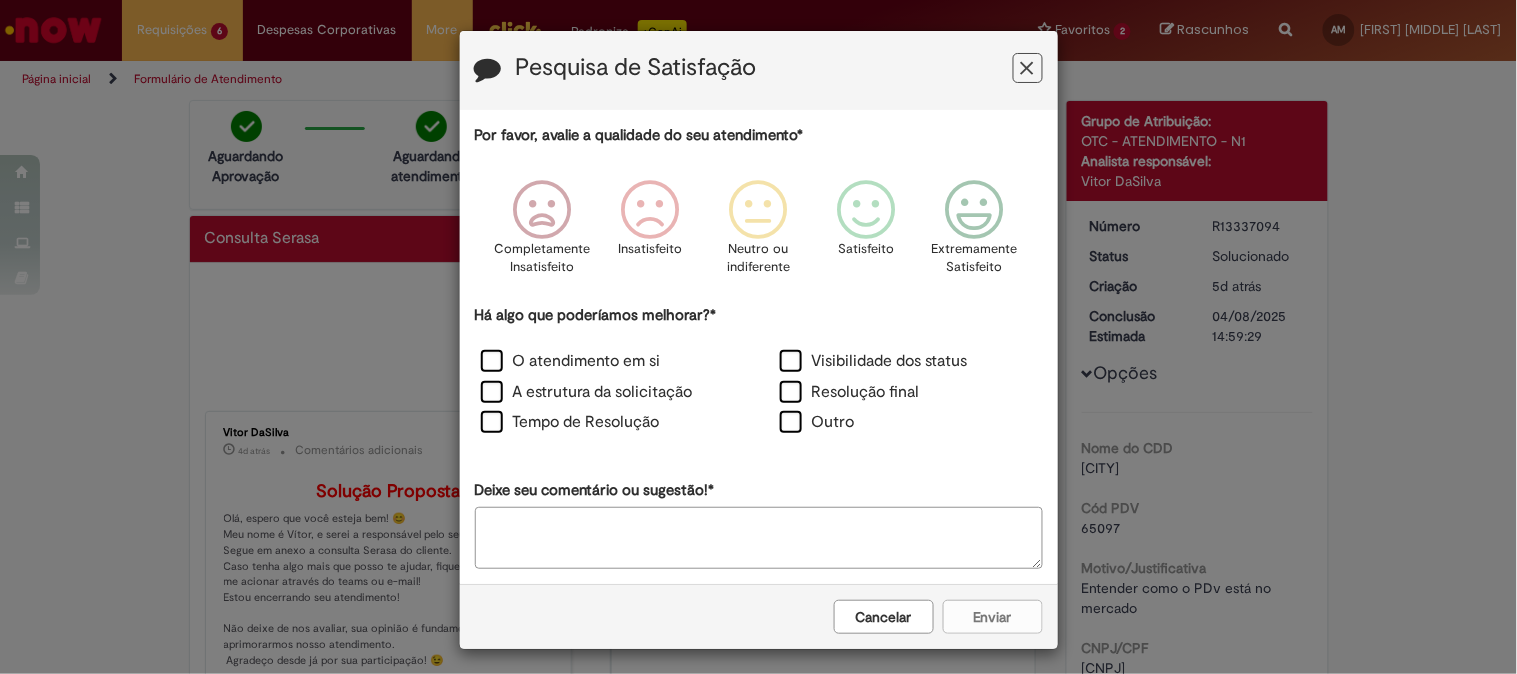 click at bounding box center (1027, 68) 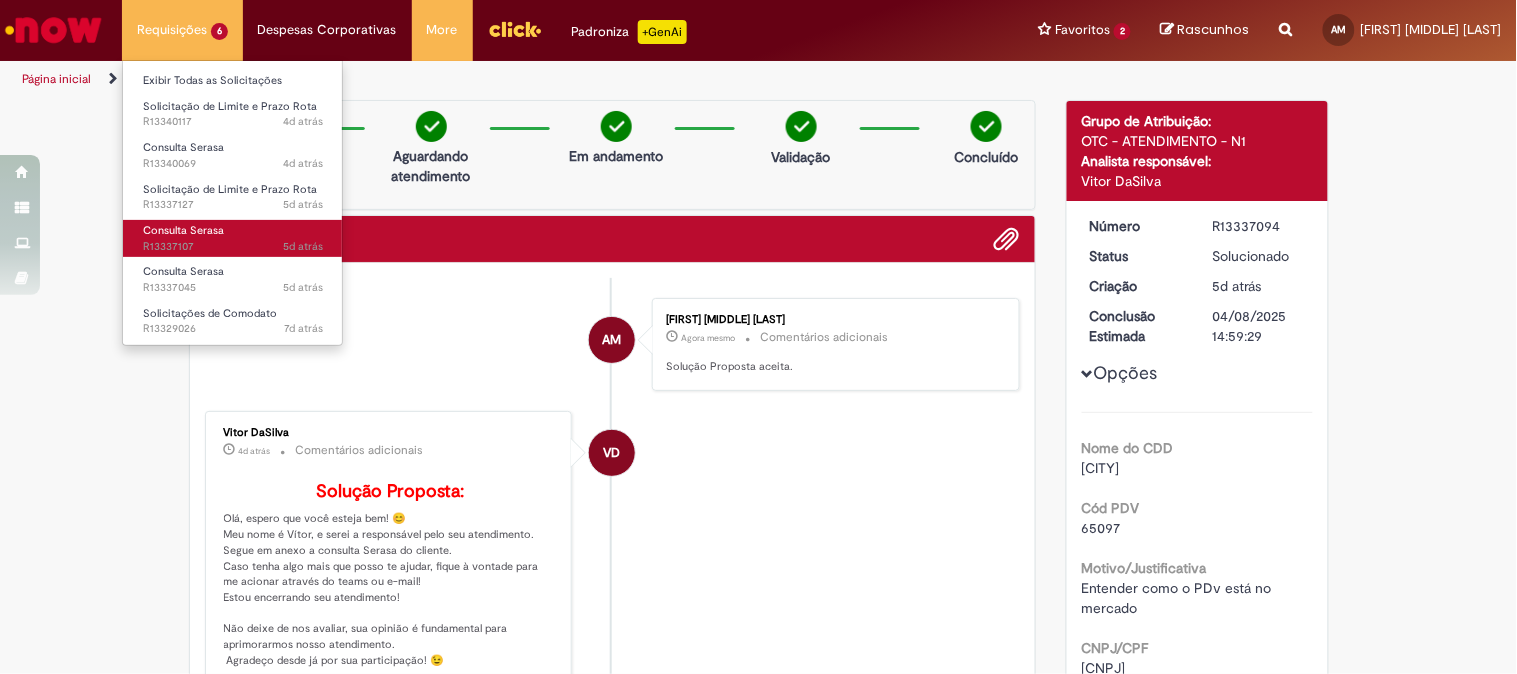 click on "Consulta Serasa
5d atrás 5 dias atrás  R13337107" at bounding box center (233, 238) 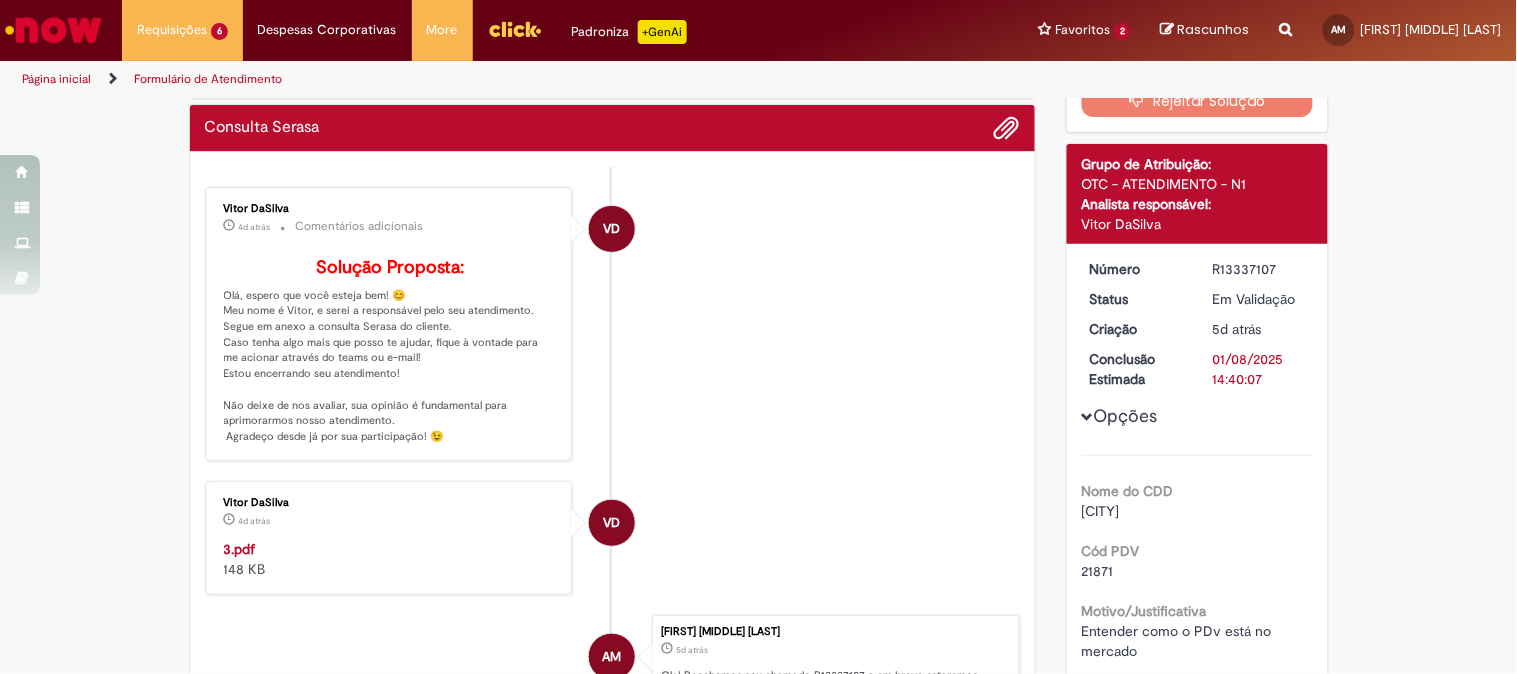 scroll, scrollTop: 226, scrollLeft: 0, axis: vertical 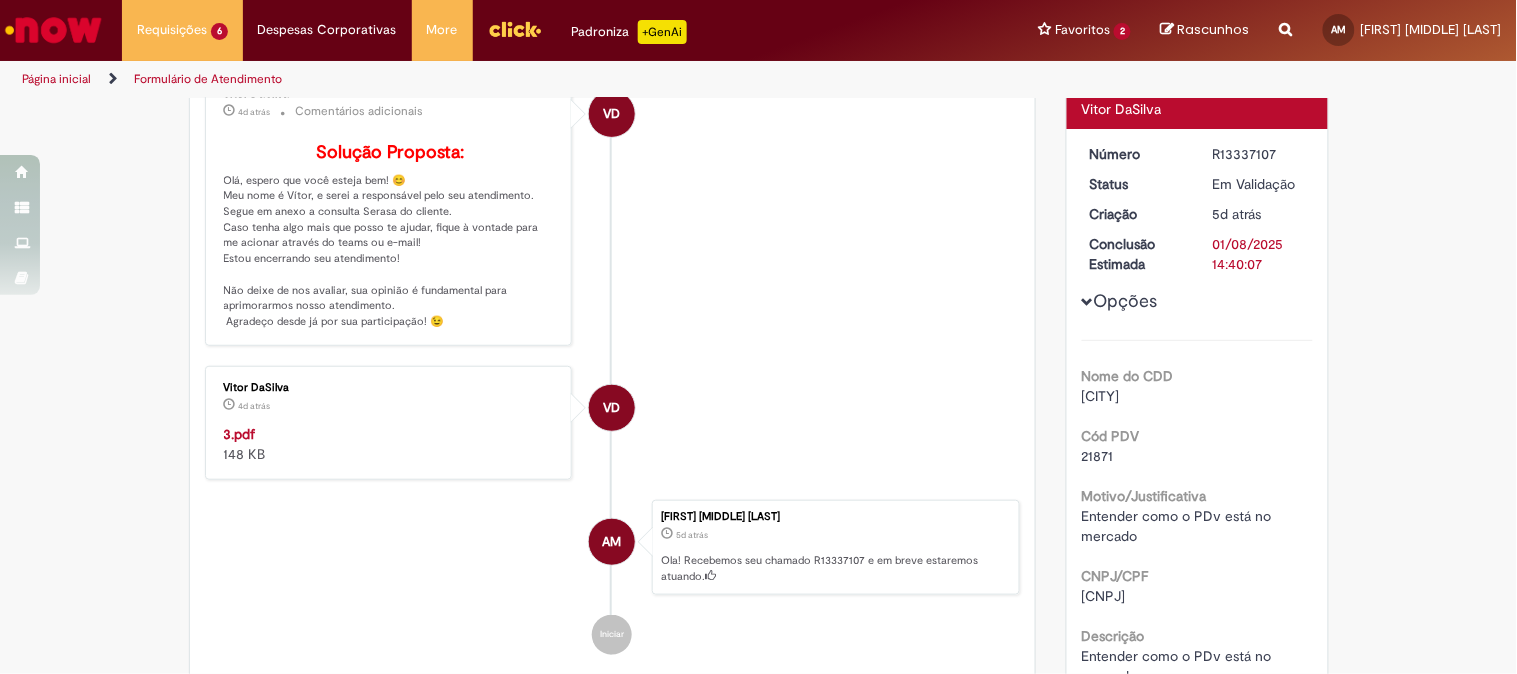 click on "3.pdf" at bounding box center (240, 434) 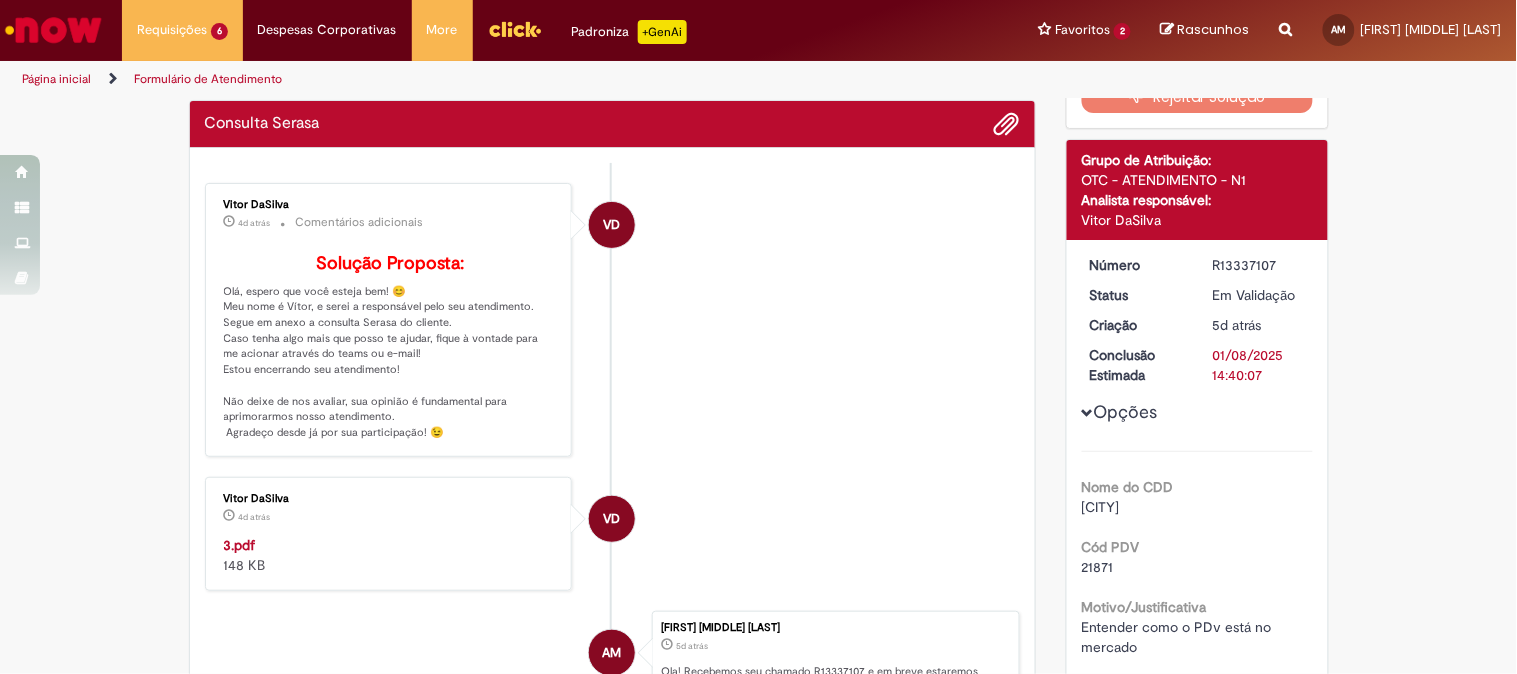 scroll, scrollTop: 0, scrollLeft: 0, axis: both 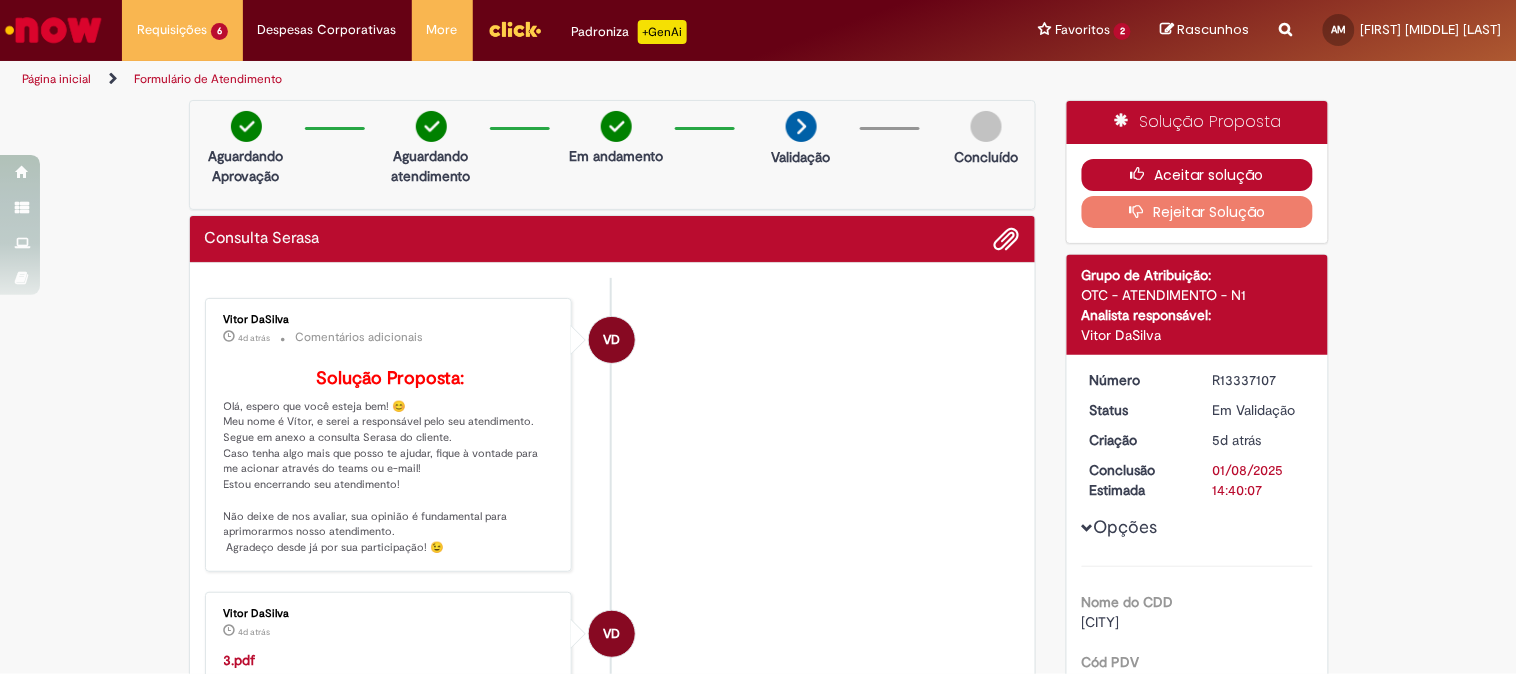 click on "Aceitar solução" at bounding box center (1197, 175) 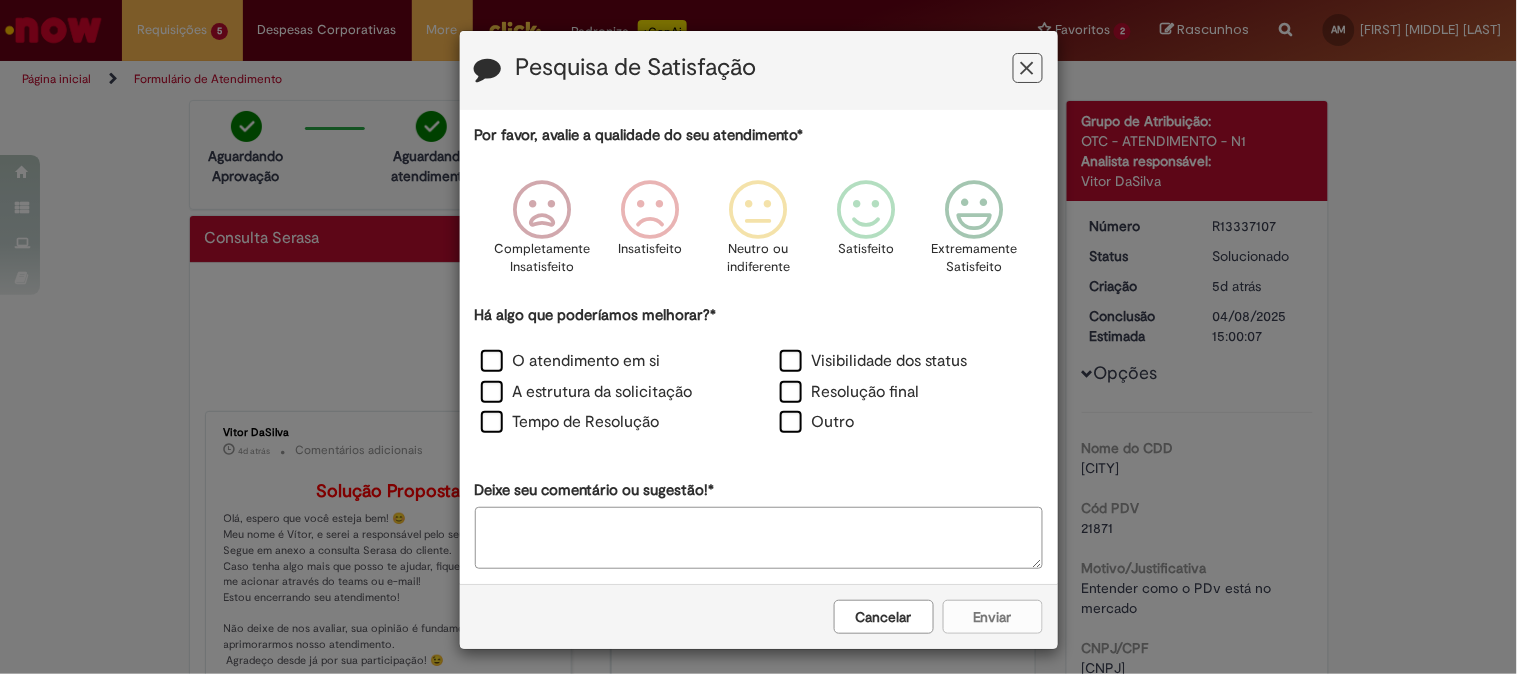 click at bounding box center [1027, 68] 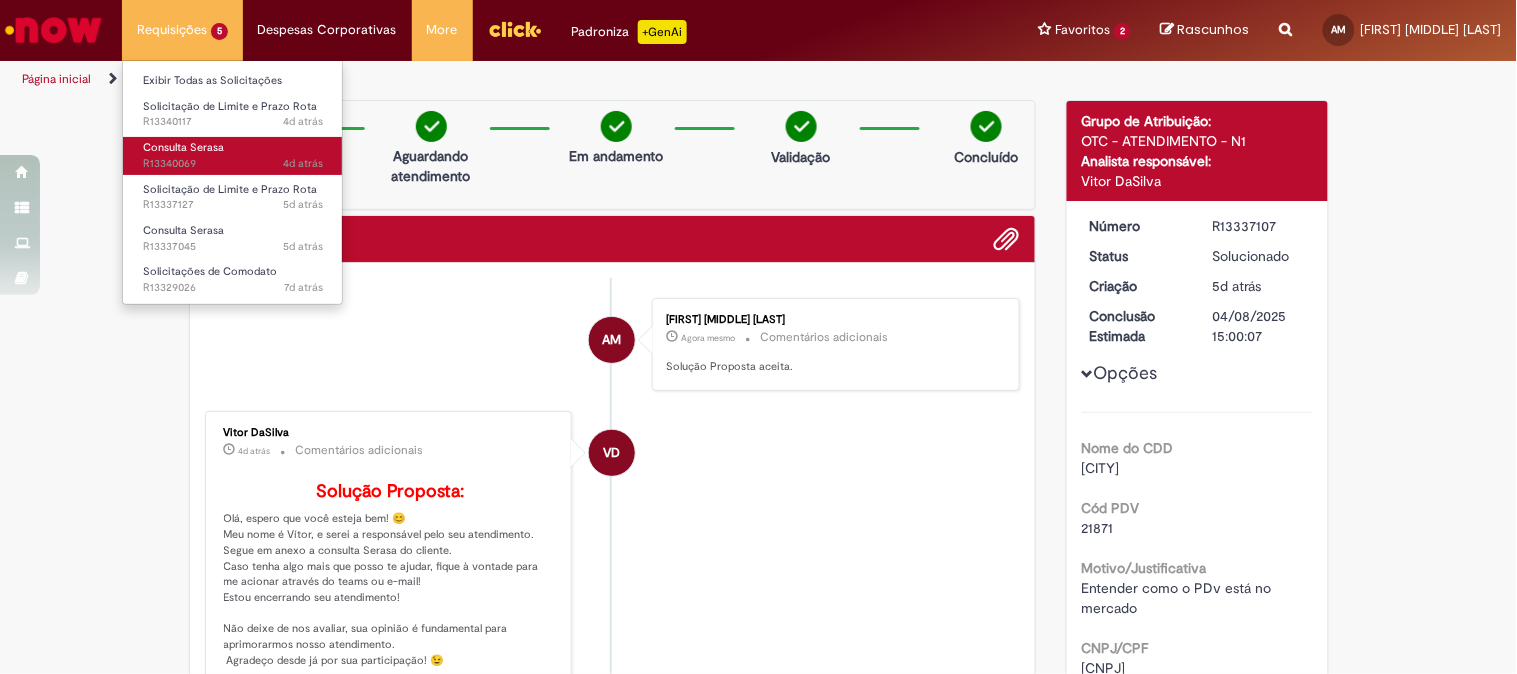 click on "Consulta Serasa
4d atrás 4 dias atrás  R13340069" at bounding box center (233, 155) 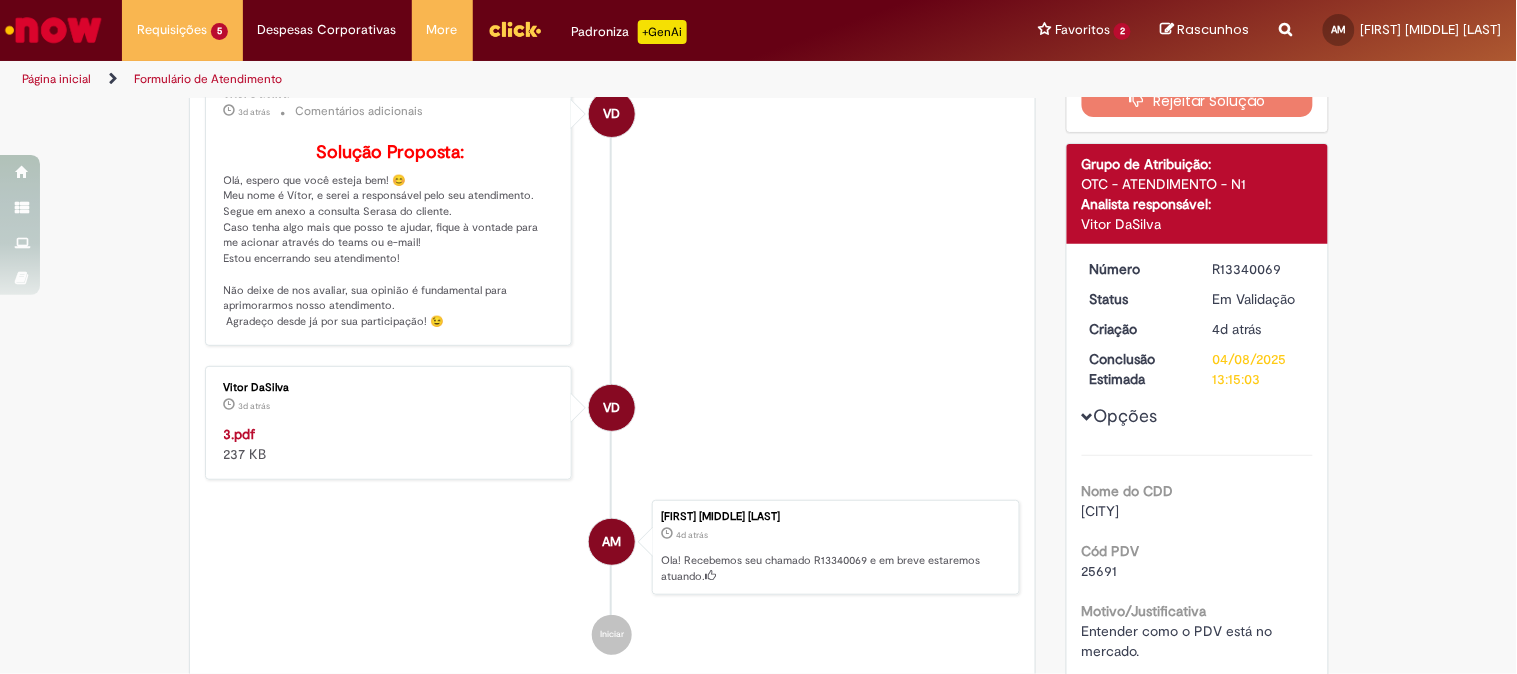 scroll, scrollTop: 226, scrollLeft: 0, axis: vertical 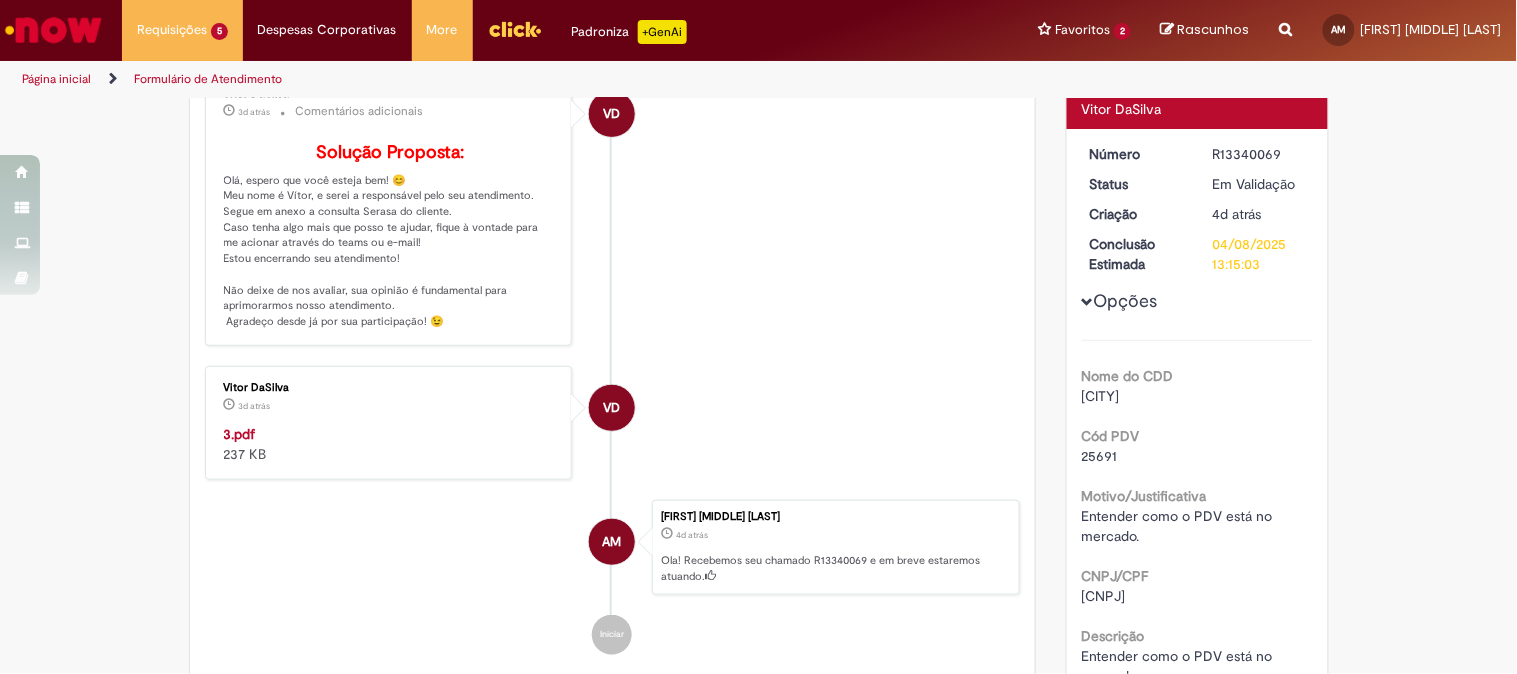 click on "3.pdf" at bounding box center (240, 434) 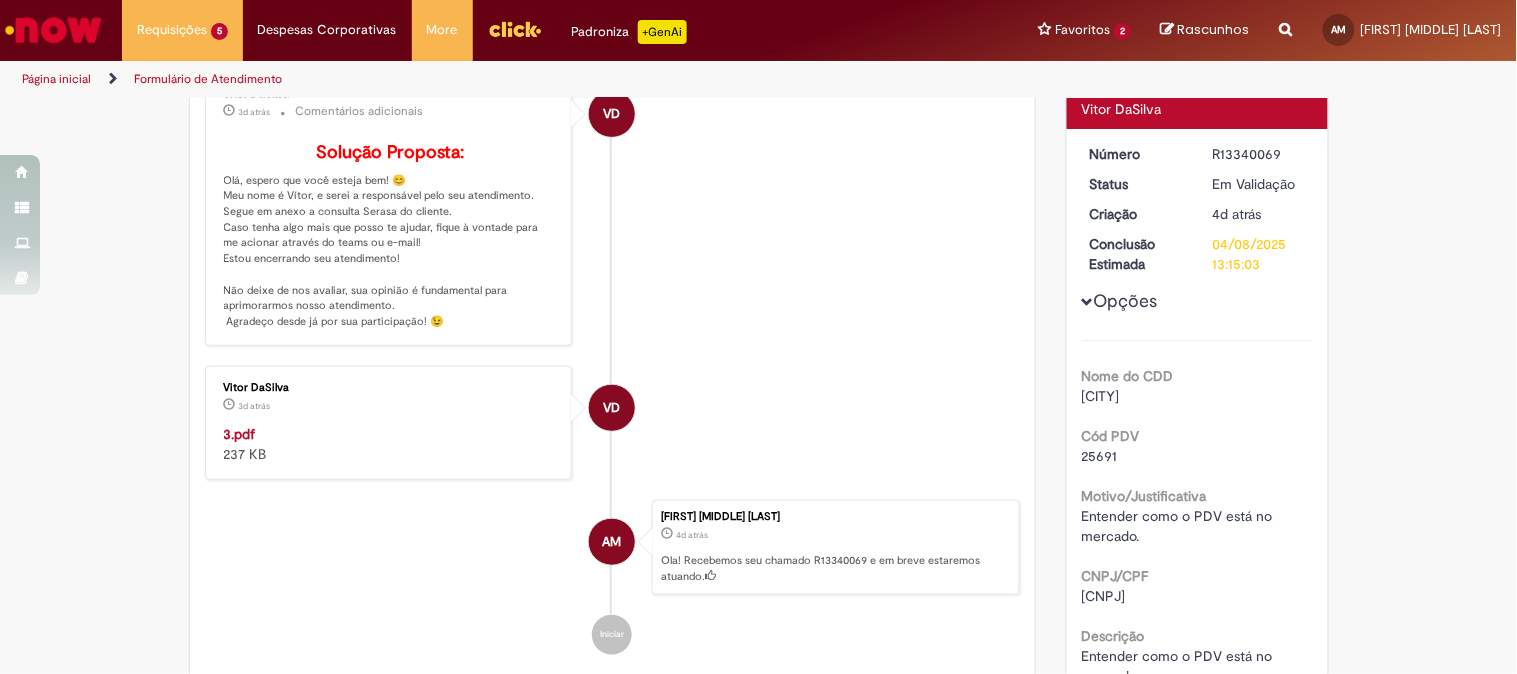 click on "3.pdf" at bounding box center (240, 434) 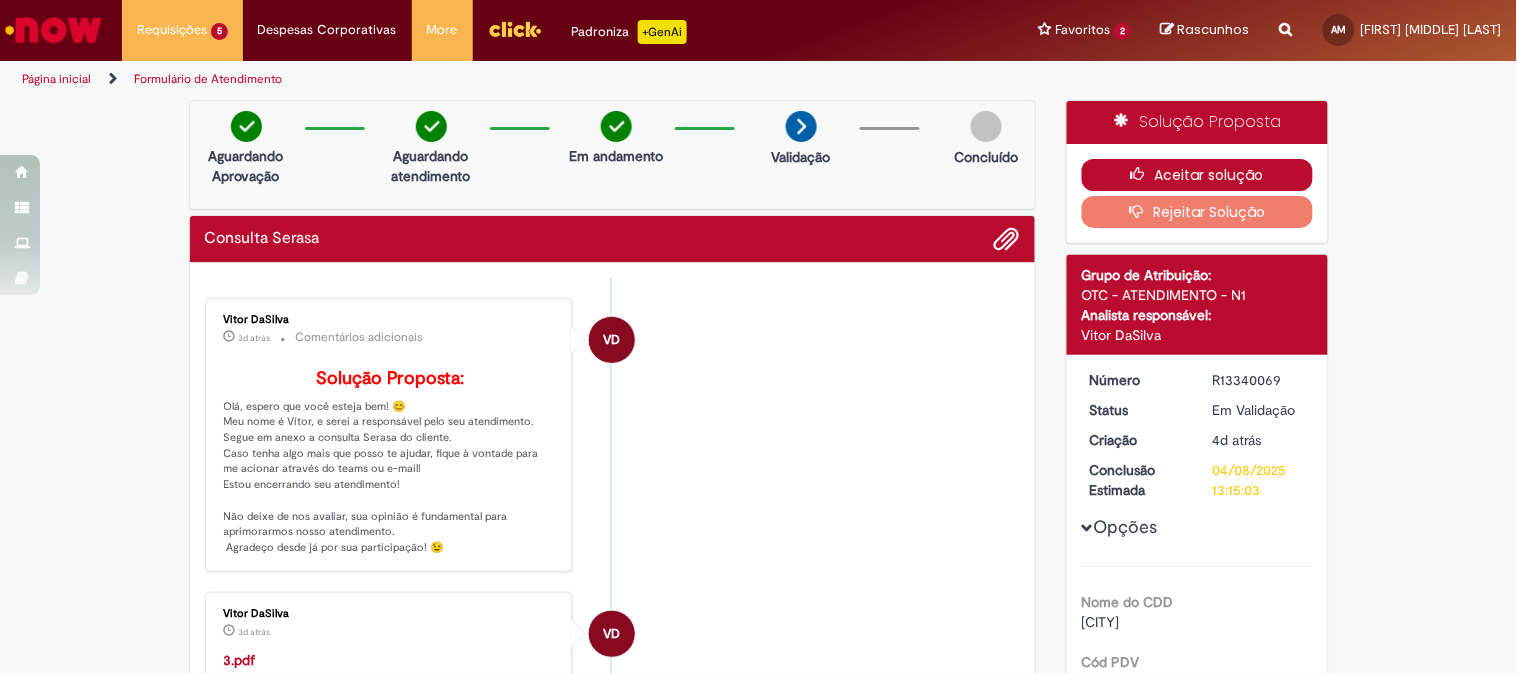 click on "Aceitar solução" at bounding box center (1197, 175) 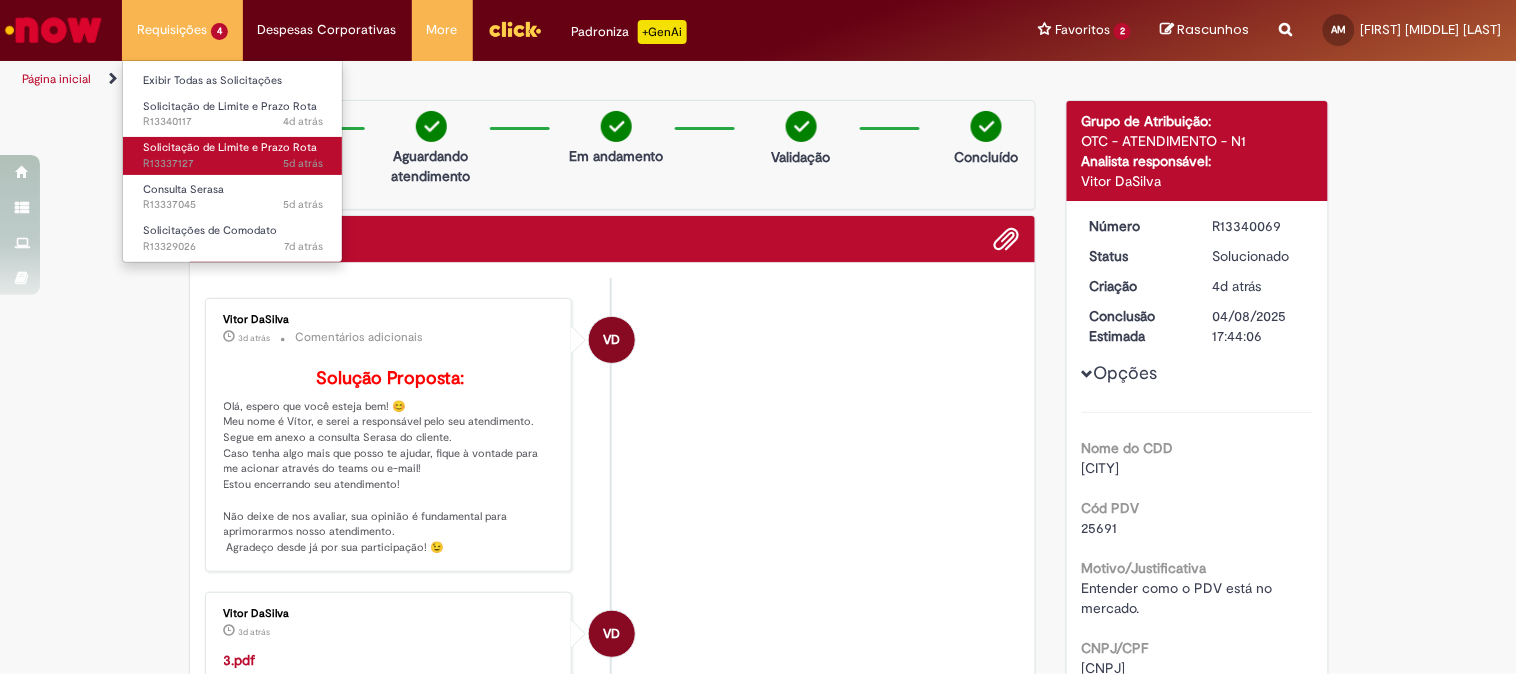 click on "Solicitação de Limite e Prazo Rota" at bounding box center [230, 147] 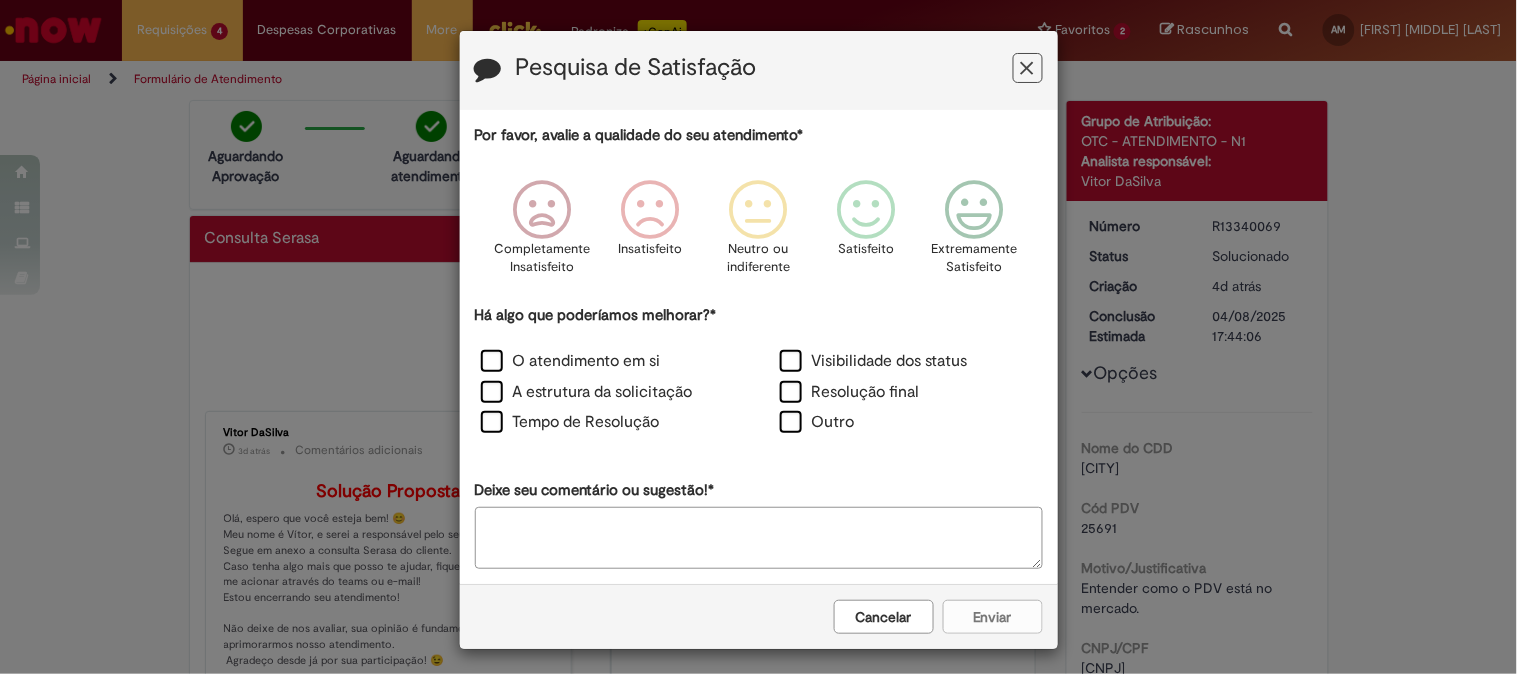 drag, startPoint x: 1026, startPoint y: 65, endPoint x: 1014, endPoint y: 66, distance: 12.0415945 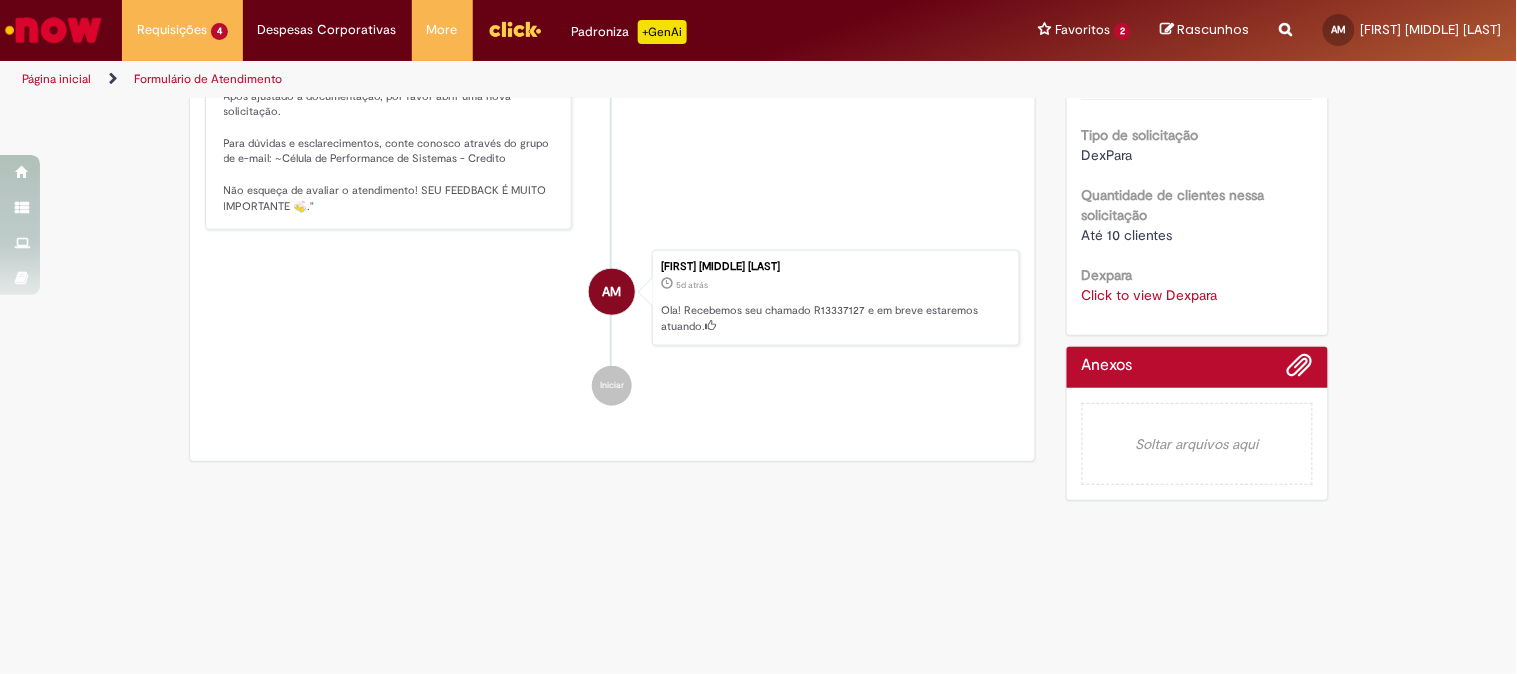 scroll, scrollTop: 275, scrollLeft: 0, axis: vertical 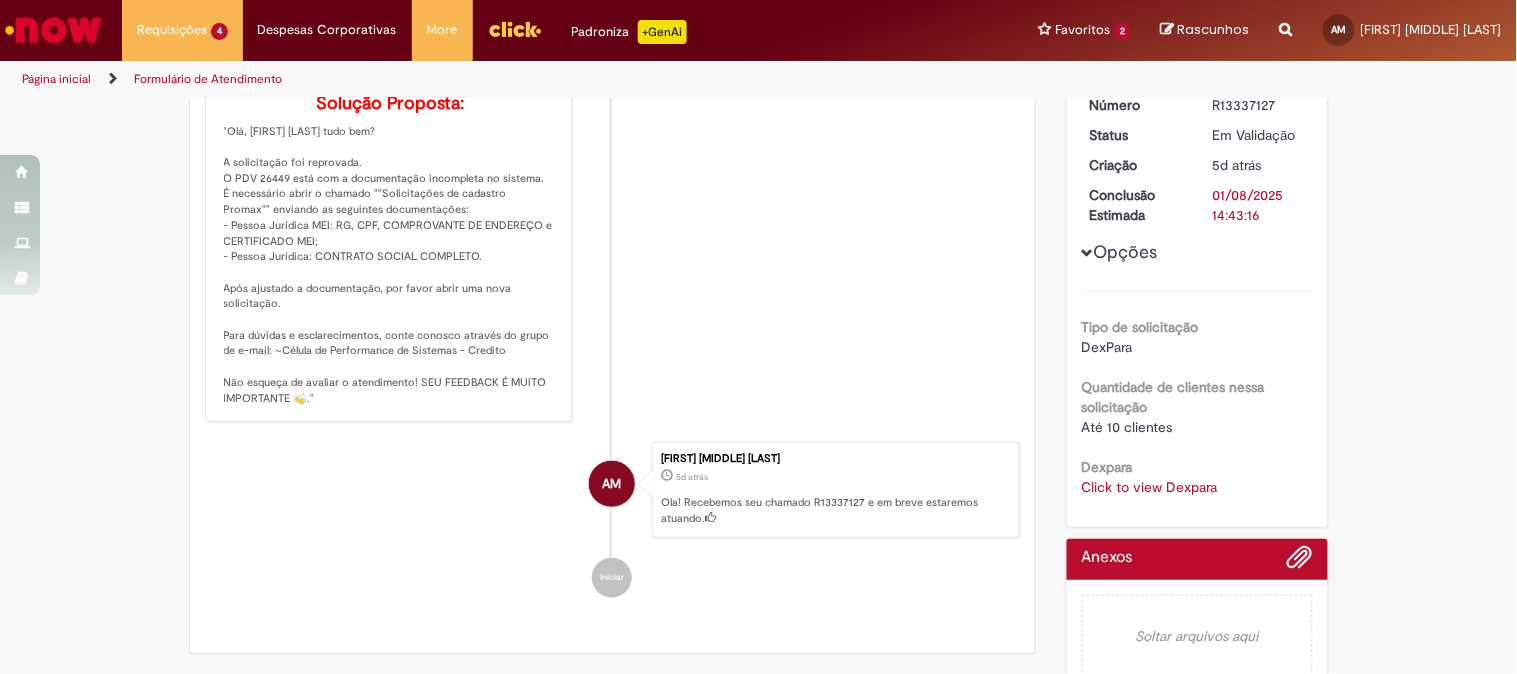 click on "Click to view Dexpara" at bounding box center (1150, 487) 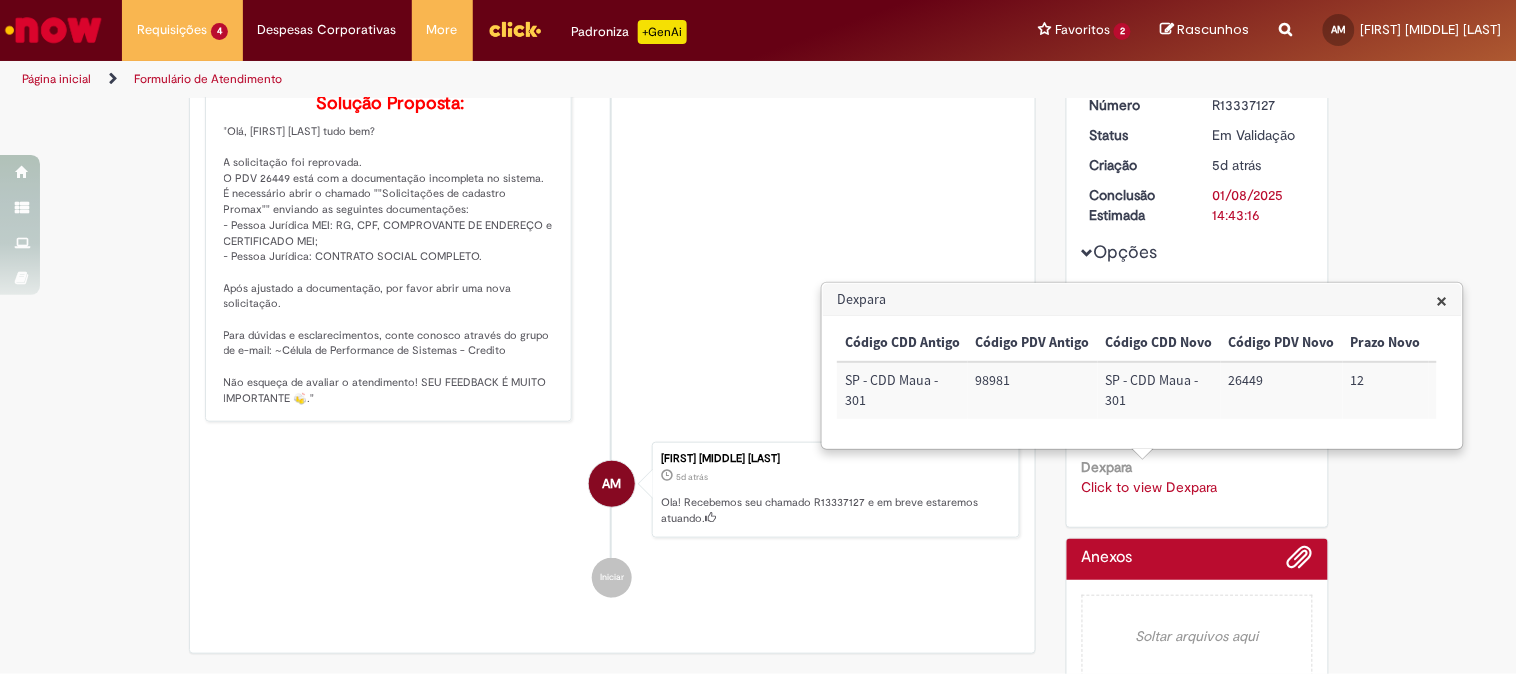 drag, startPoint x: 972, startPoint y: 162, endPoint x: 885, endPoint y: 162, distance: 87 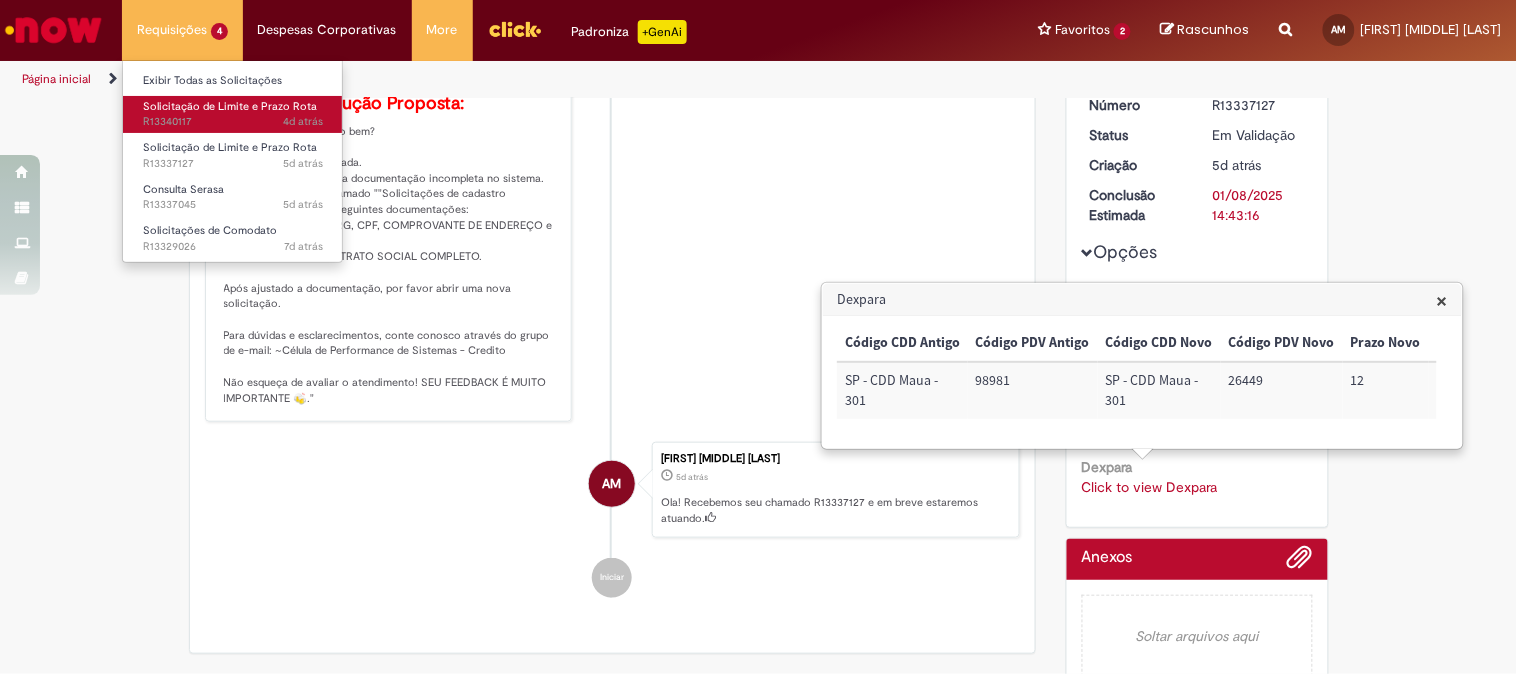 click on "Solicitação de Limite e Prazo Rota" at bounding box center [230, 106] 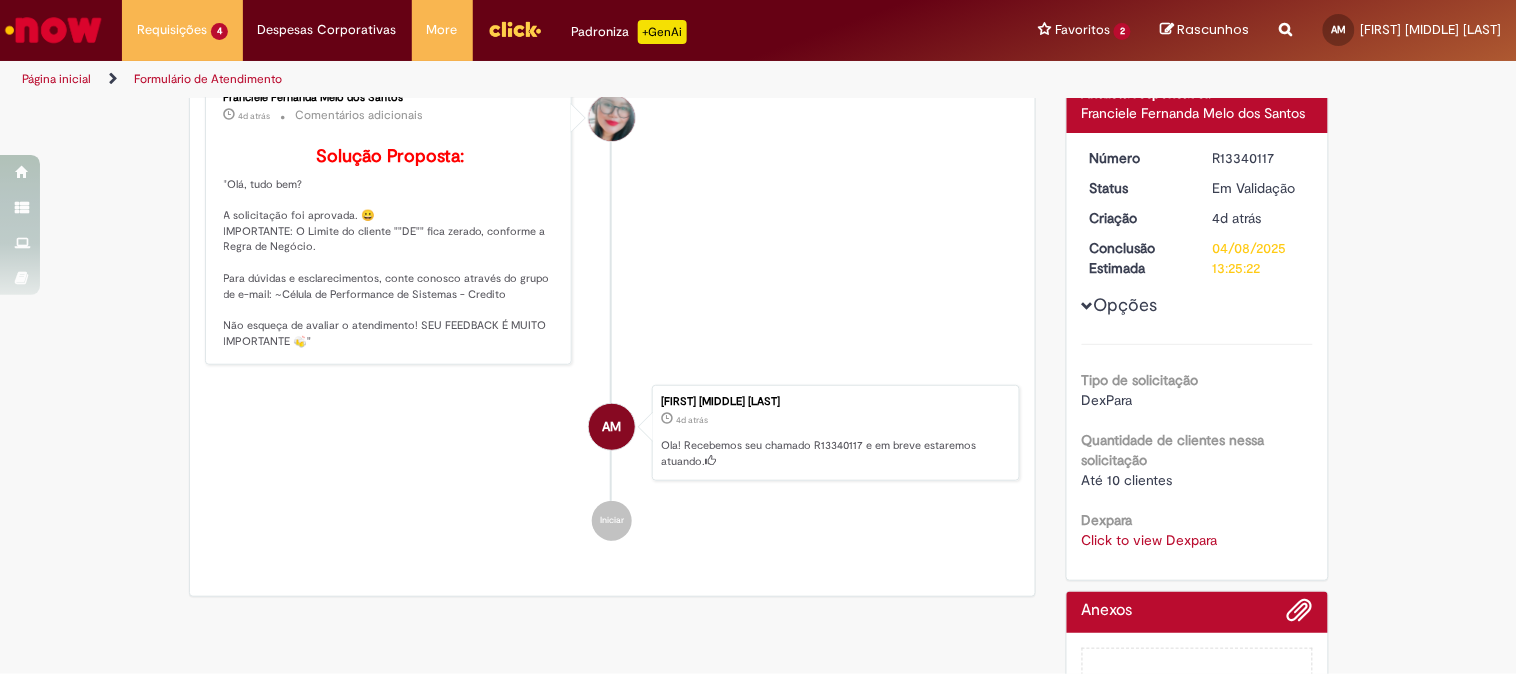 scroll, scrollTop: 0, scrollLeft: 0, axis: both 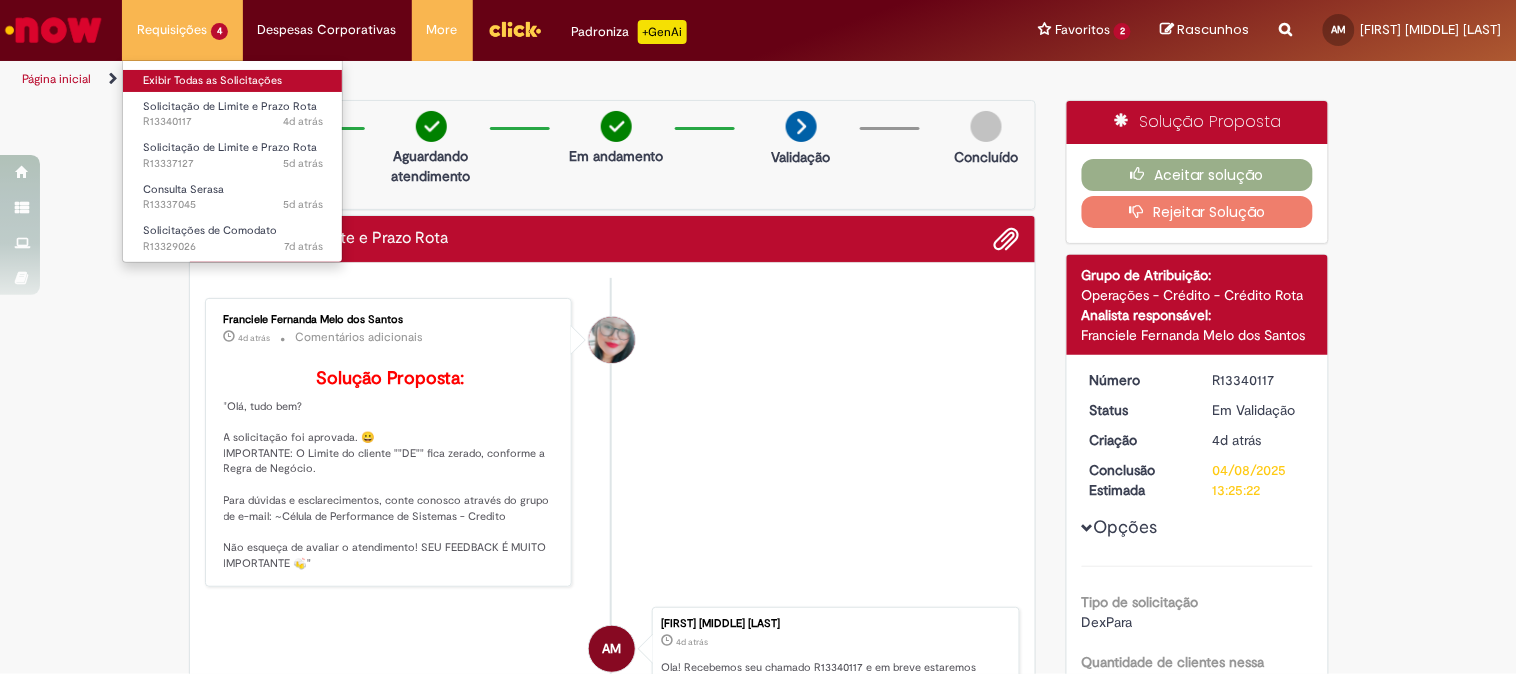 click on "Exibir Todas as Solicitações" at bounding box center [233, 81] 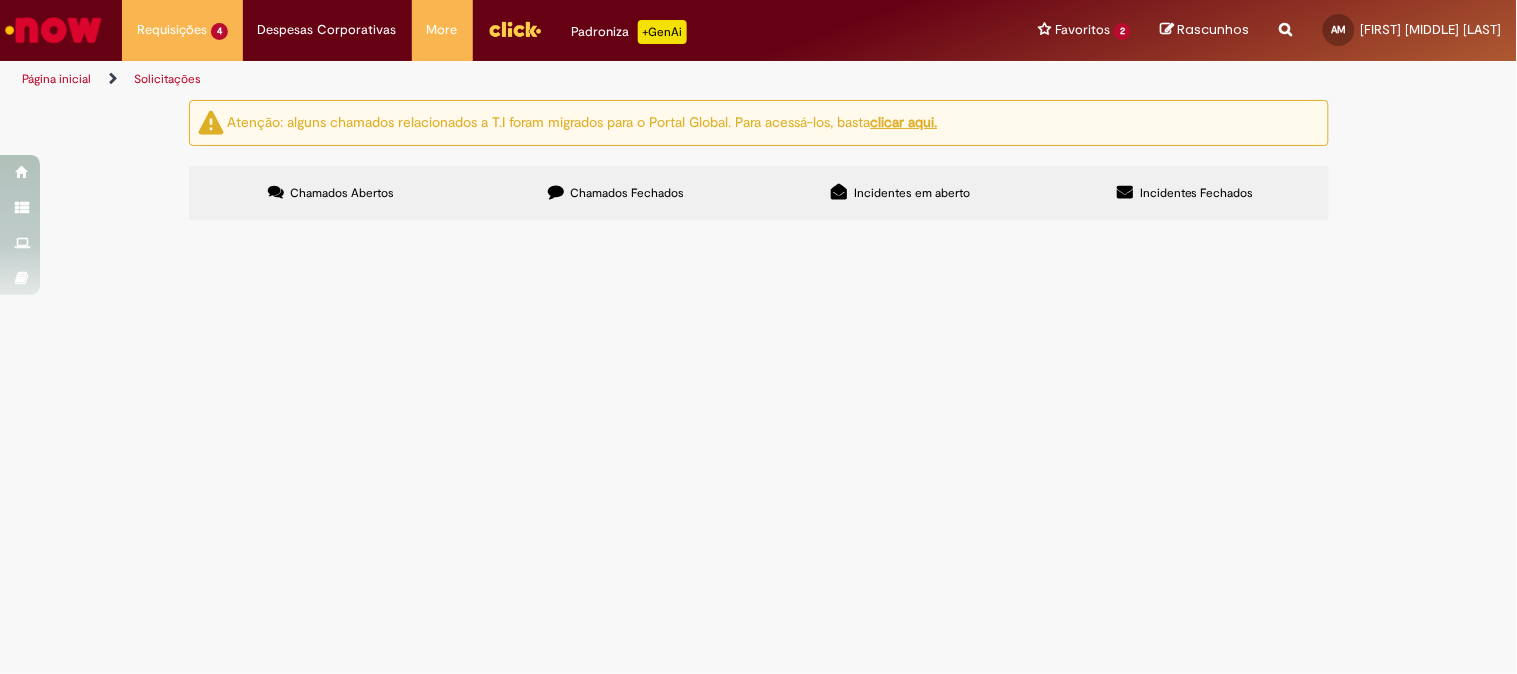 click at bounding box center [0, 0] 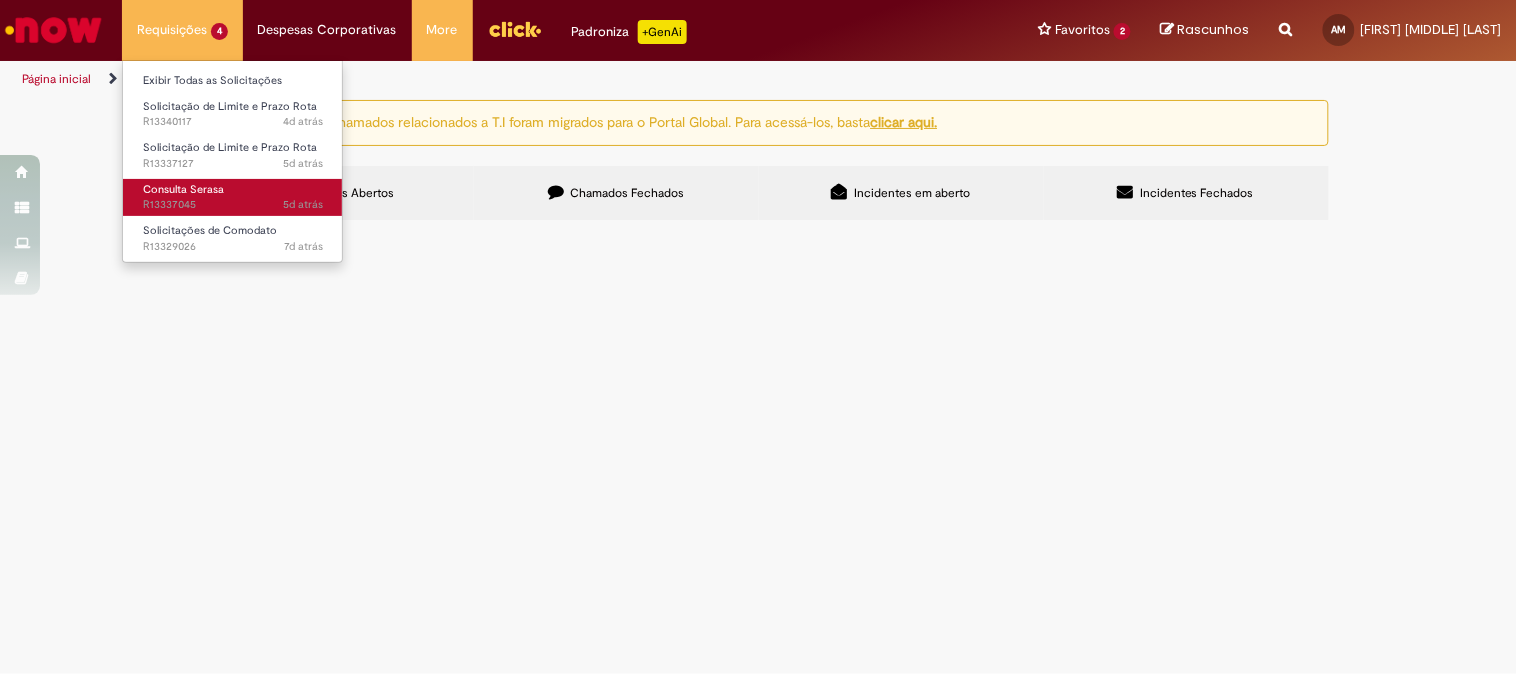 click on "Consulta Serasa" at bounding box center [183, 189] 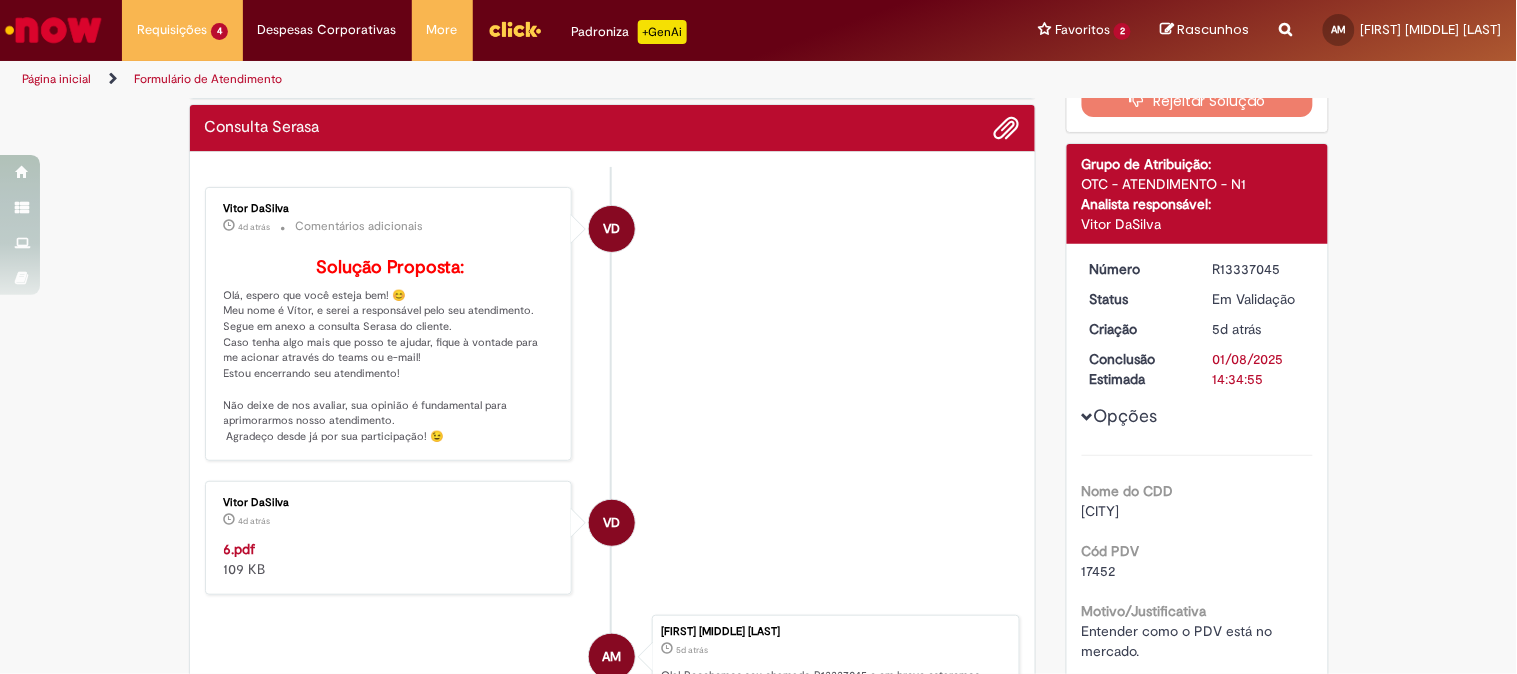 scroll, scrollTop: 222, scrollLeft: 0, axis: vertical 